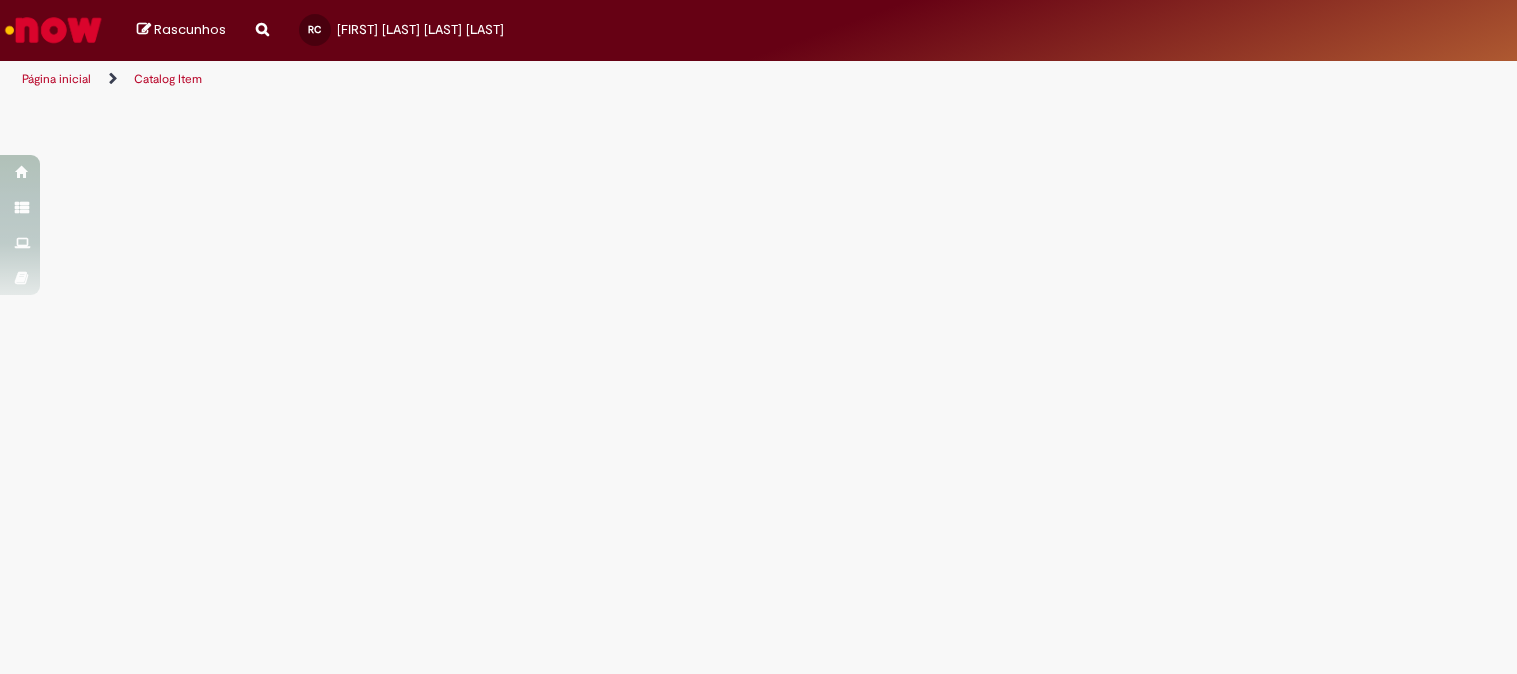 scroll, scrollTop: 0, scrollLeft: 0, axis: both 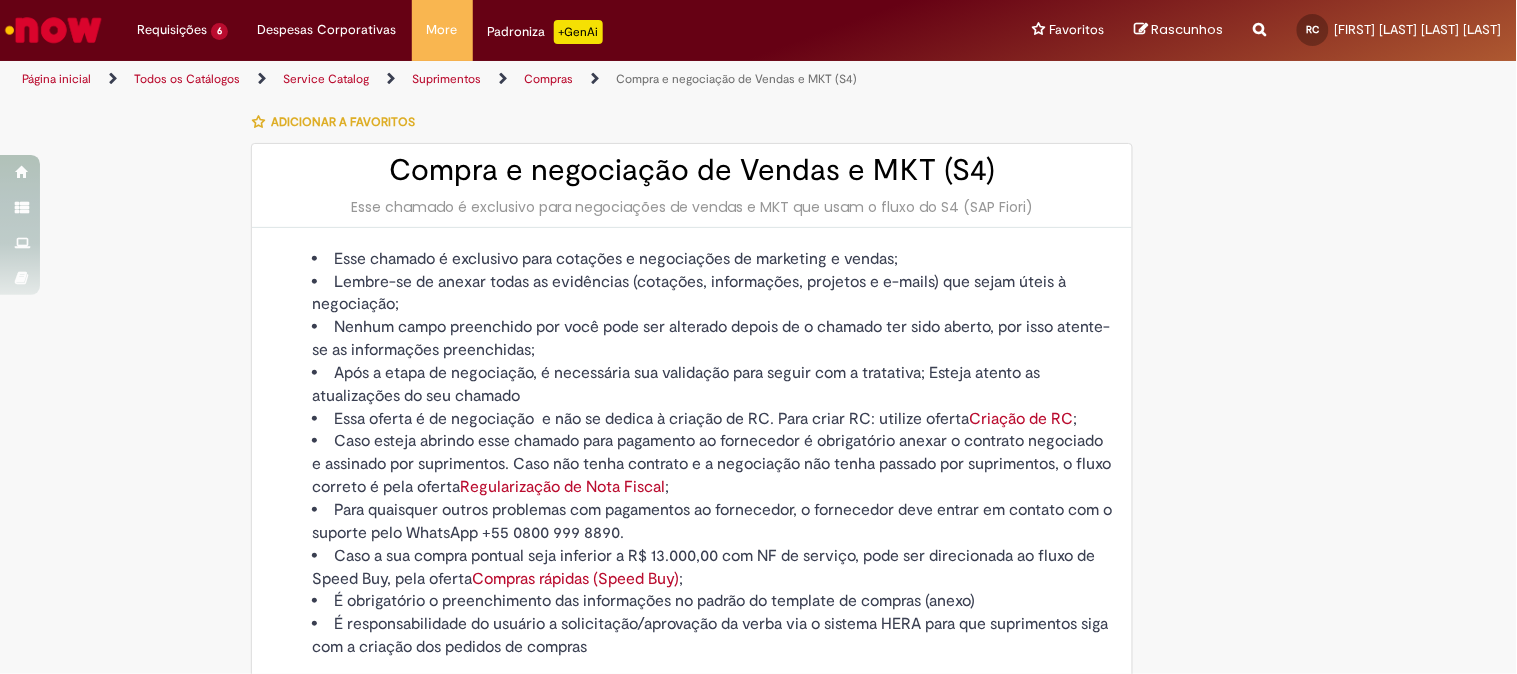 type on "**********" 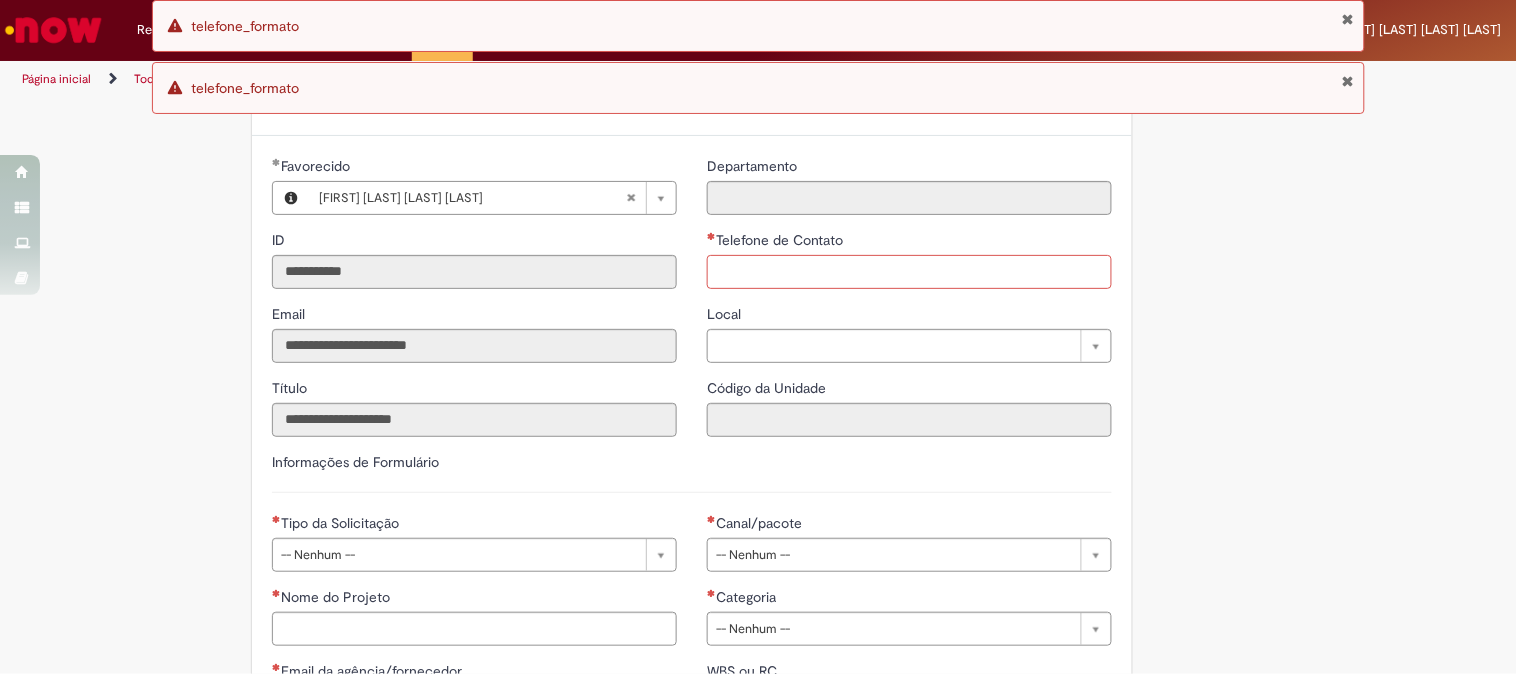 scroll, scrollTop: 555, scrollLeft: 0, axis: vertical 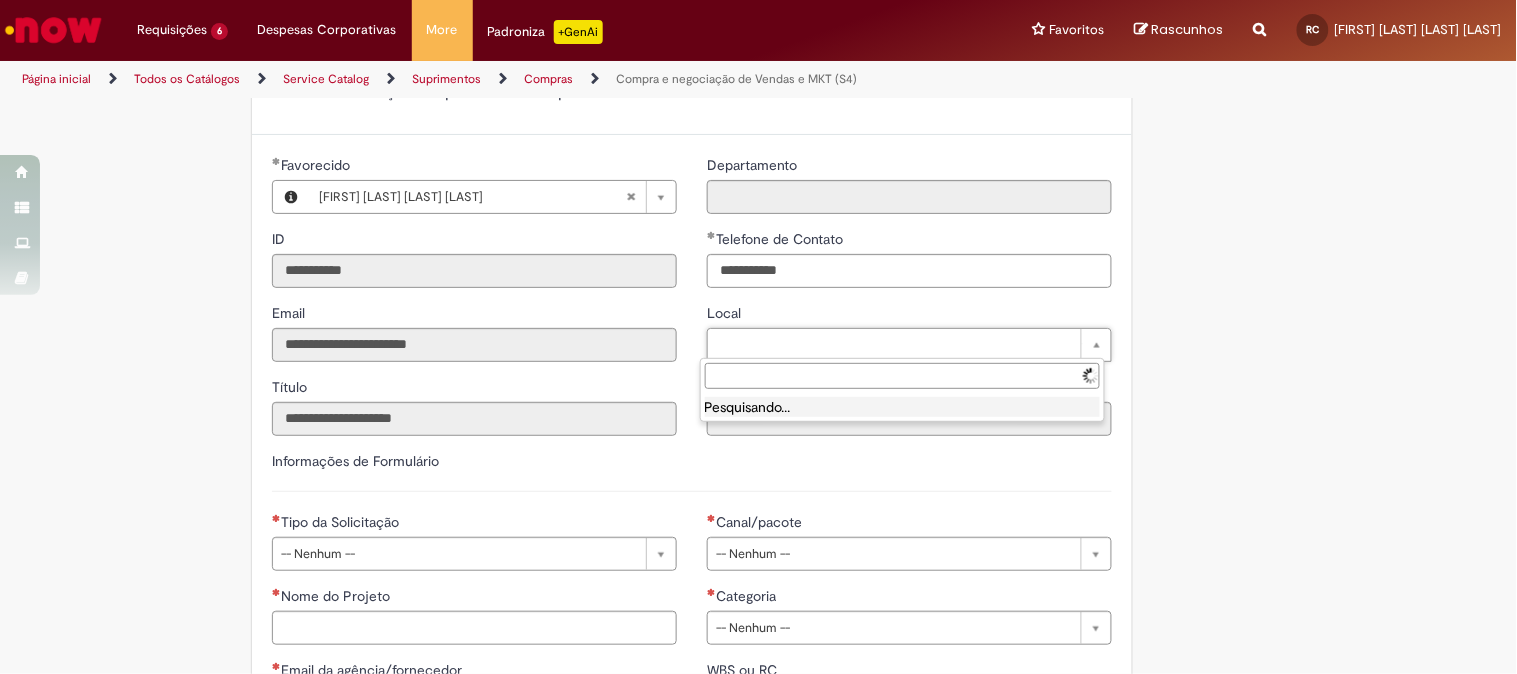 type on "**********" 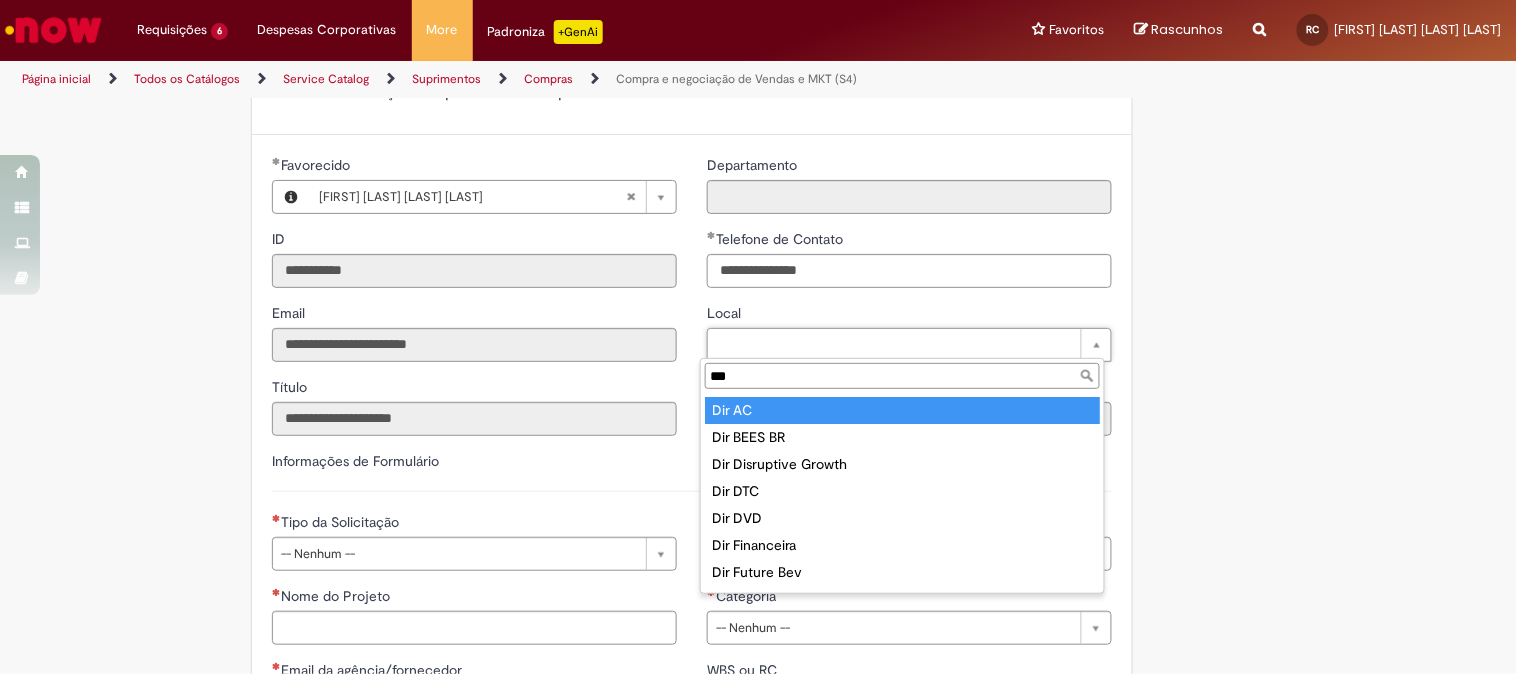 type on "***" 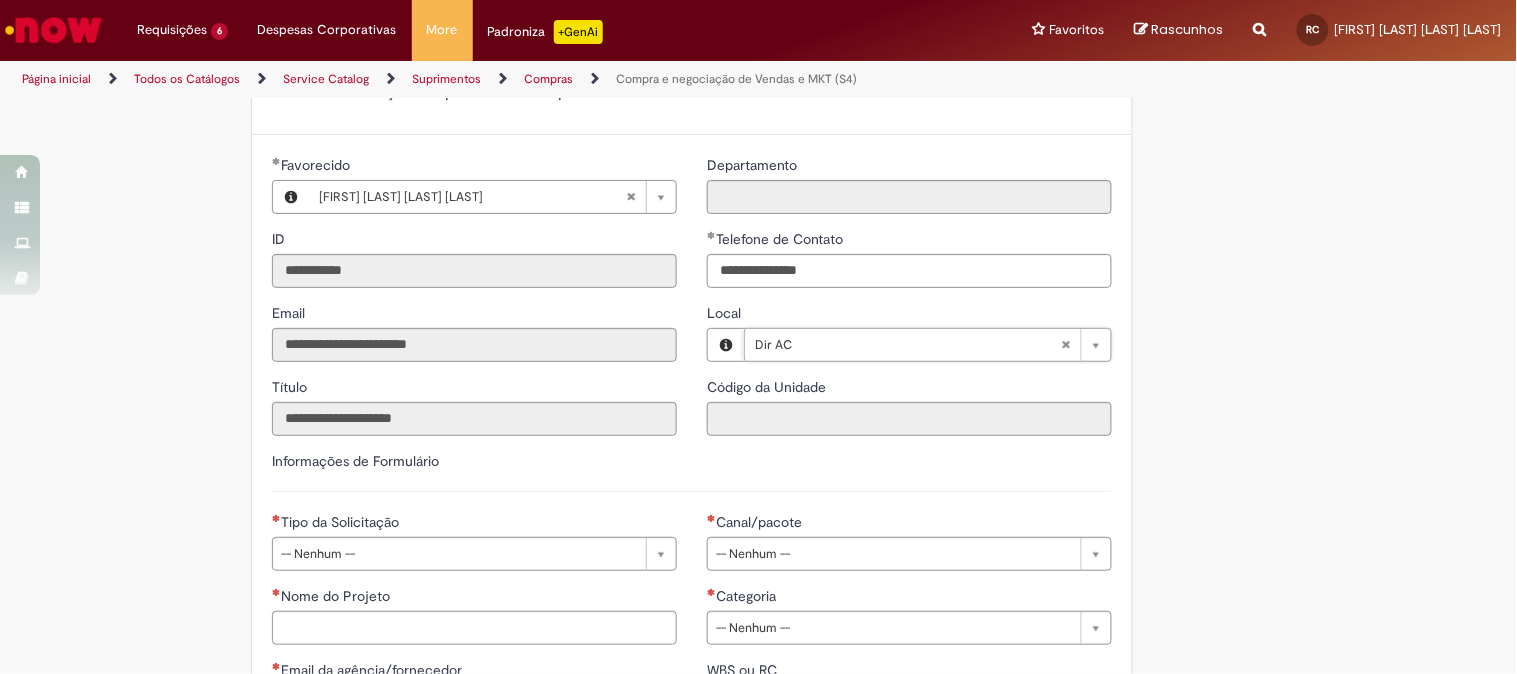 type on "****" 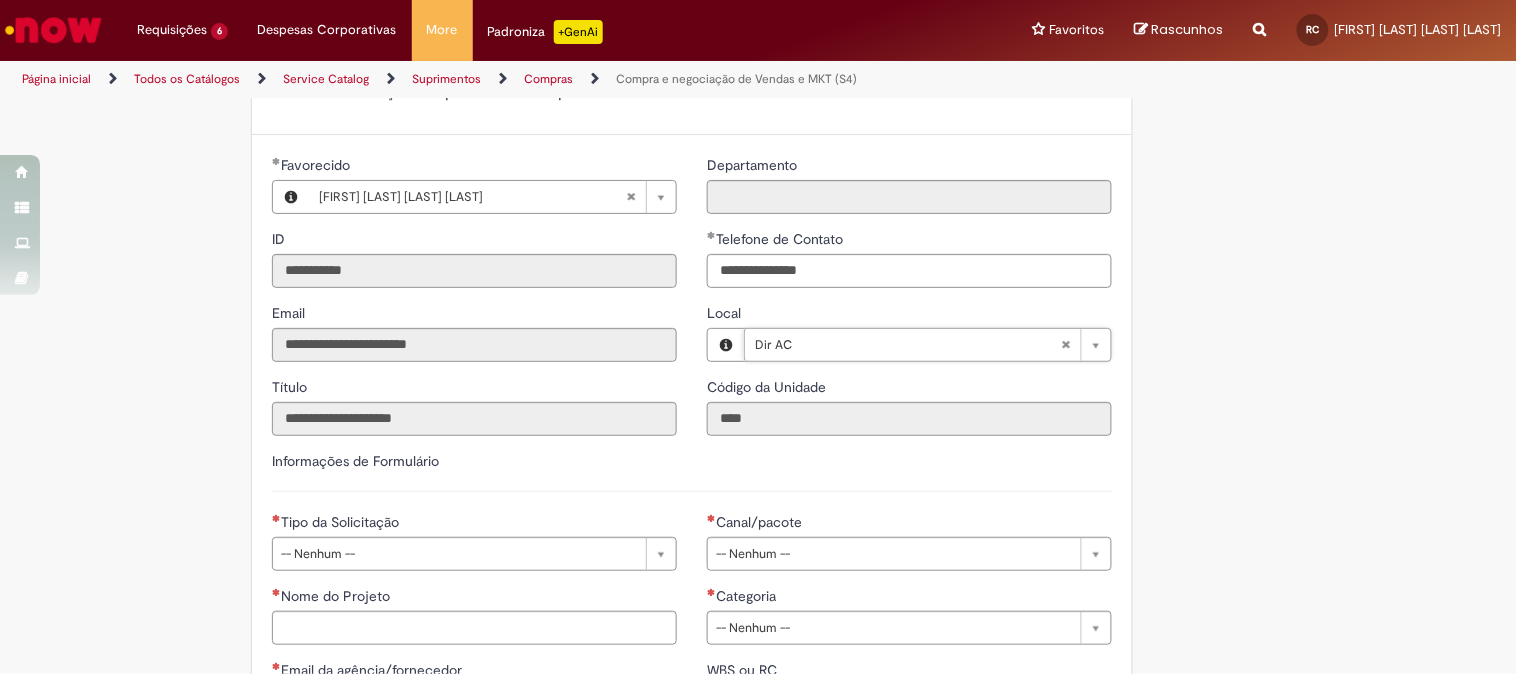 scroll, scrollTop: 666, scrollLeft: 0, axis: vertical 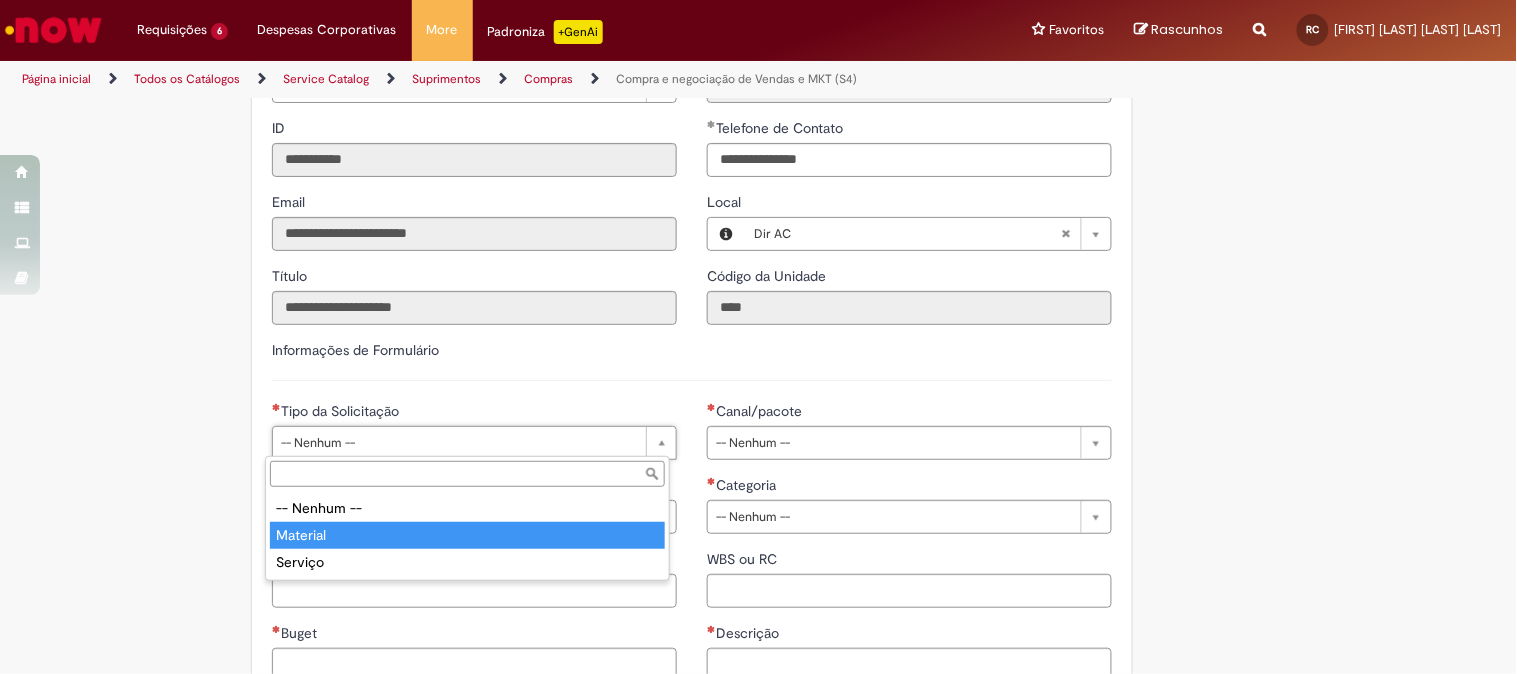 type on "********" 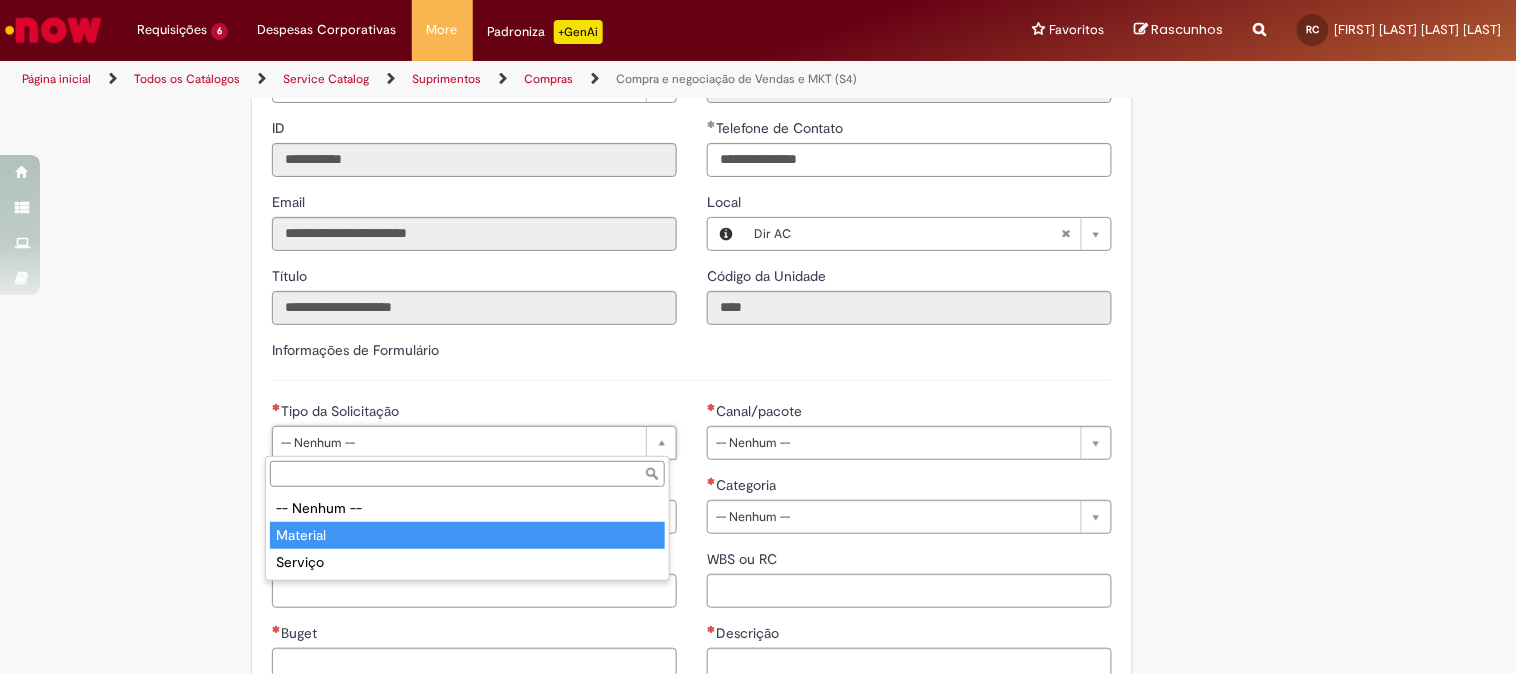 select on "********" 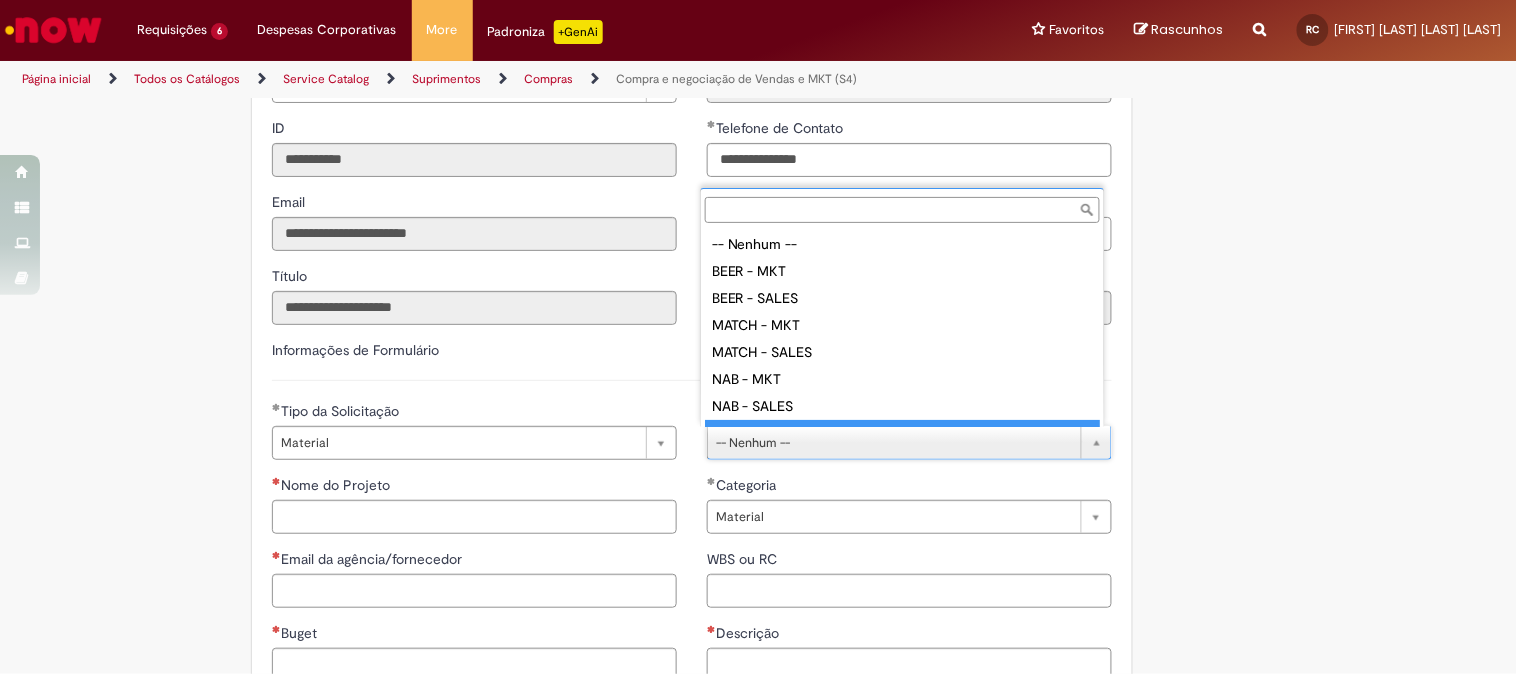 scroll, scrollTop: 15, scrollLeft: 0, axis: vertical 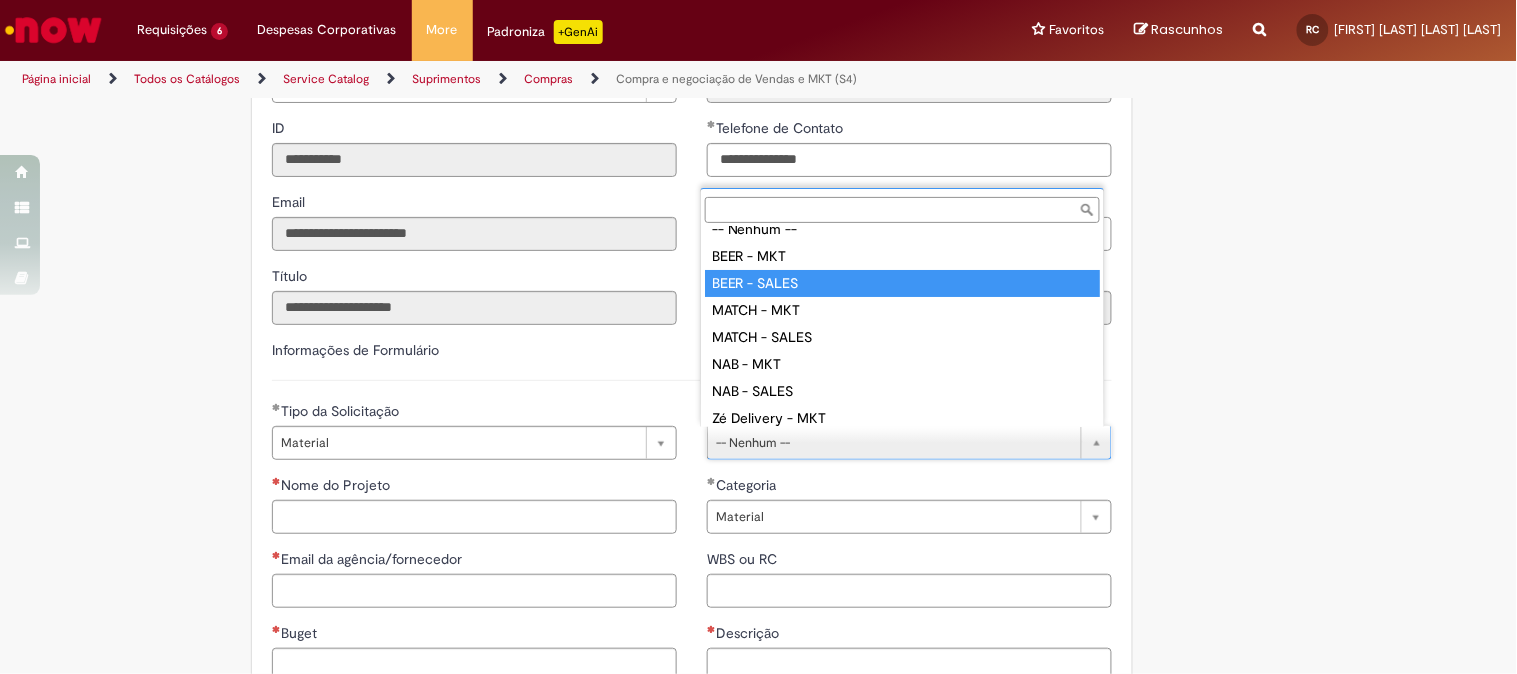 type on "**********" 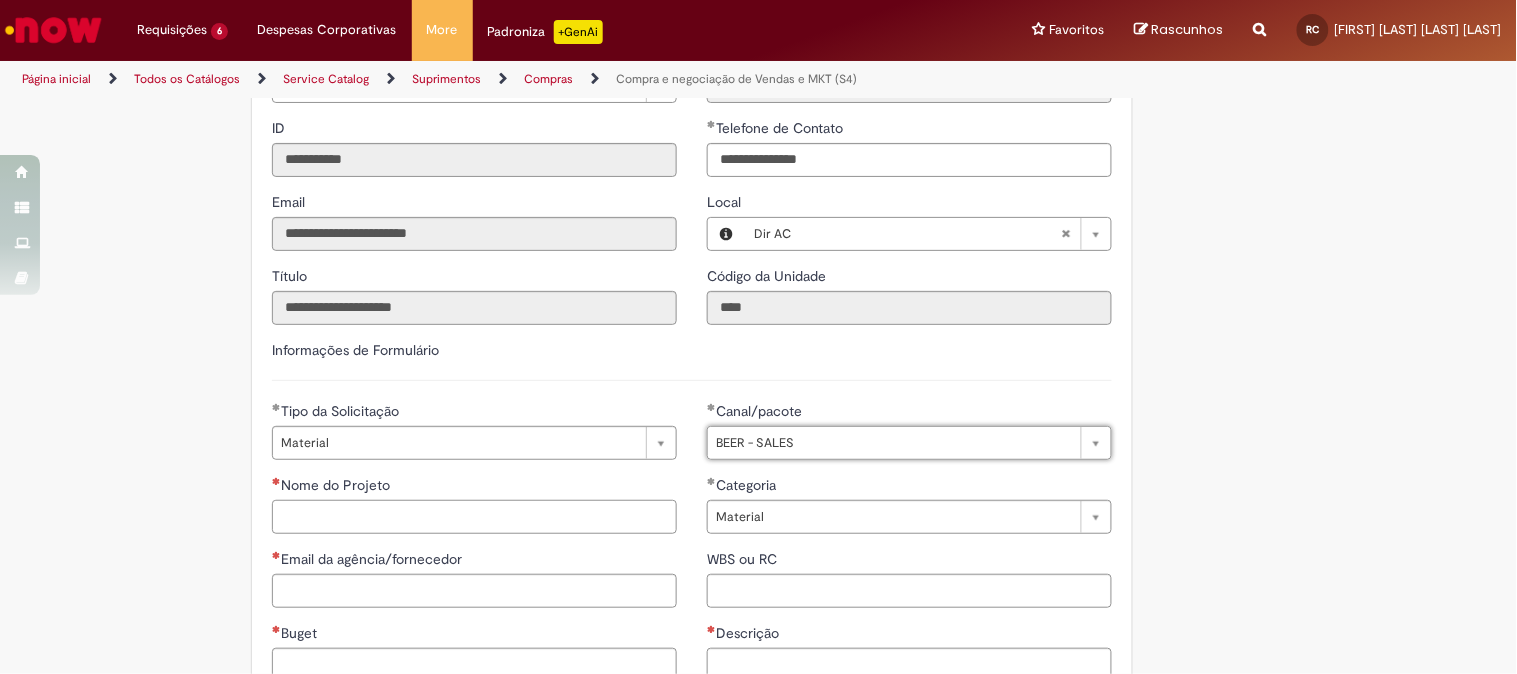 click on "Nome do Projeto" at bounding box center (474, 517) 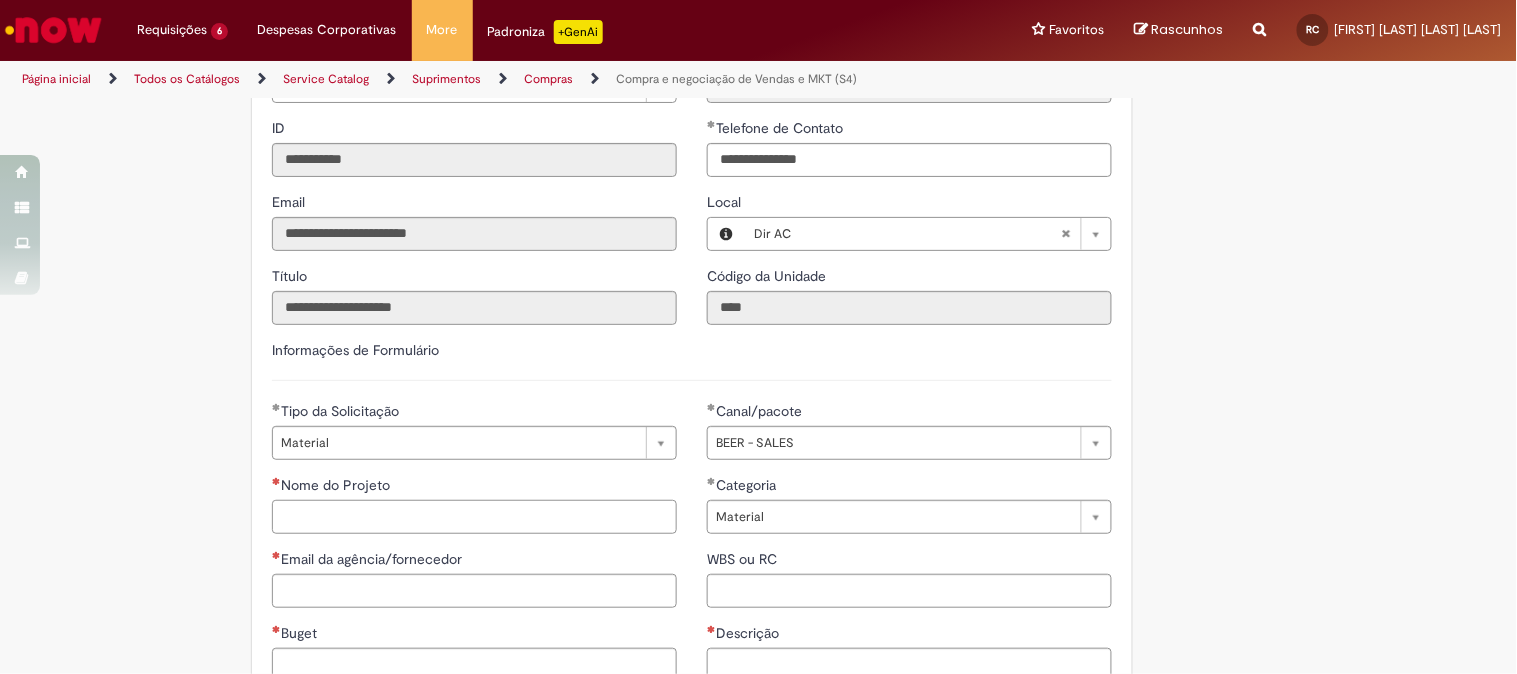 paste on "**********" 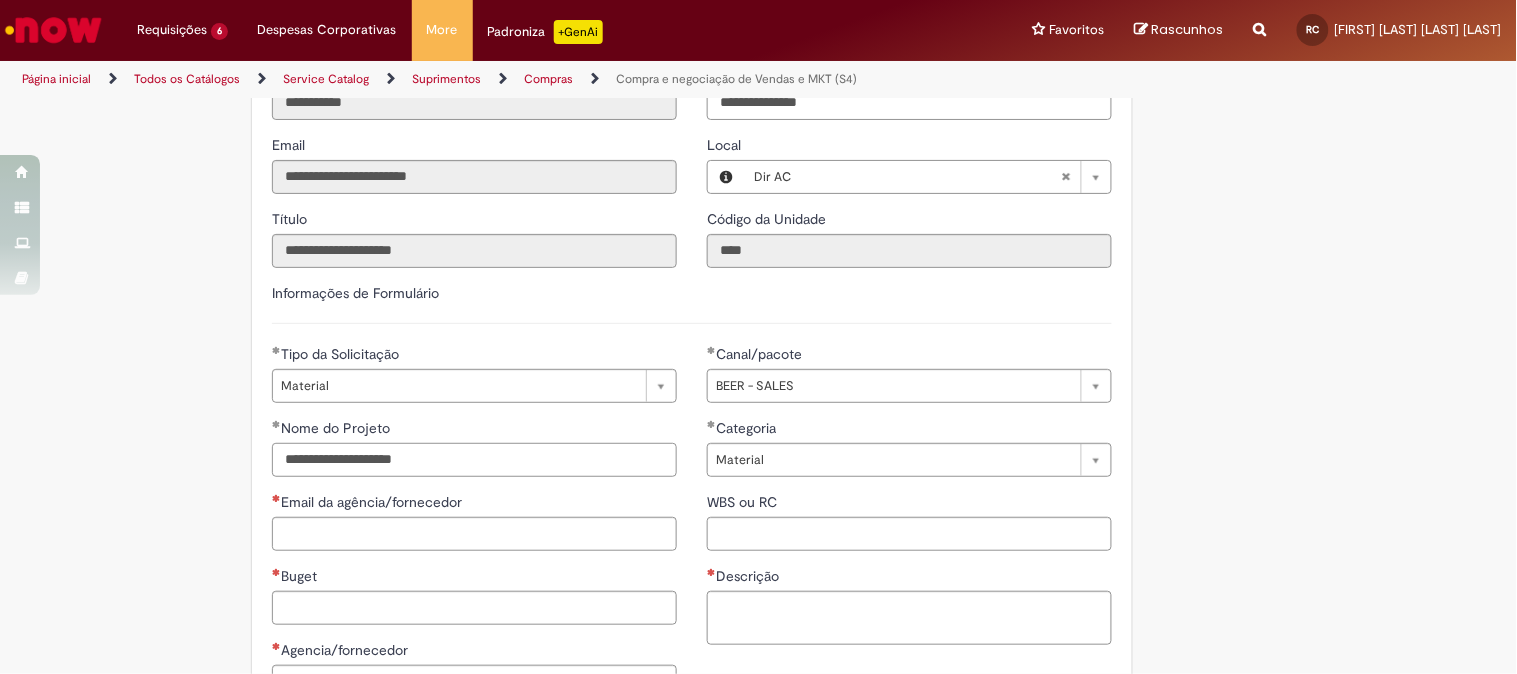 scroll, scrollTop: 777, scrollLeft: 0, axis: vertical 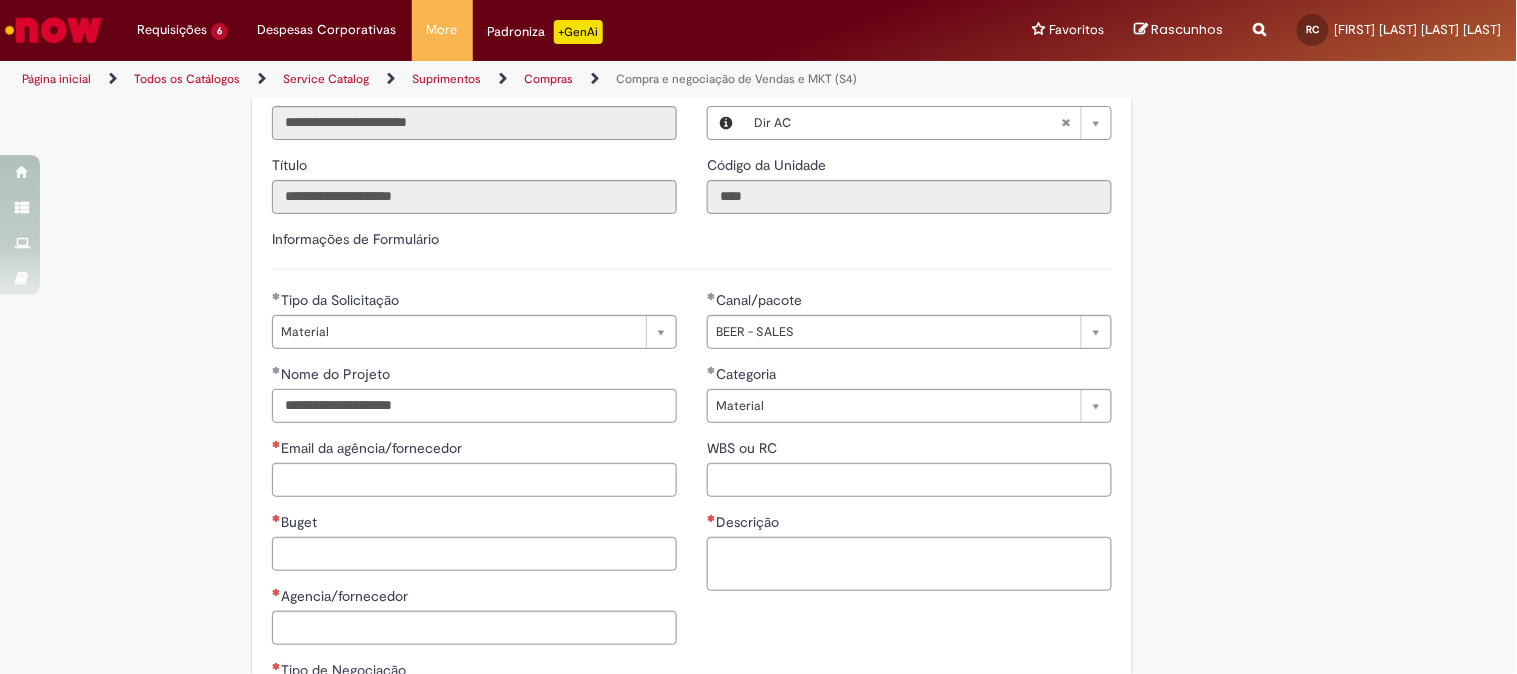 type on "**********" 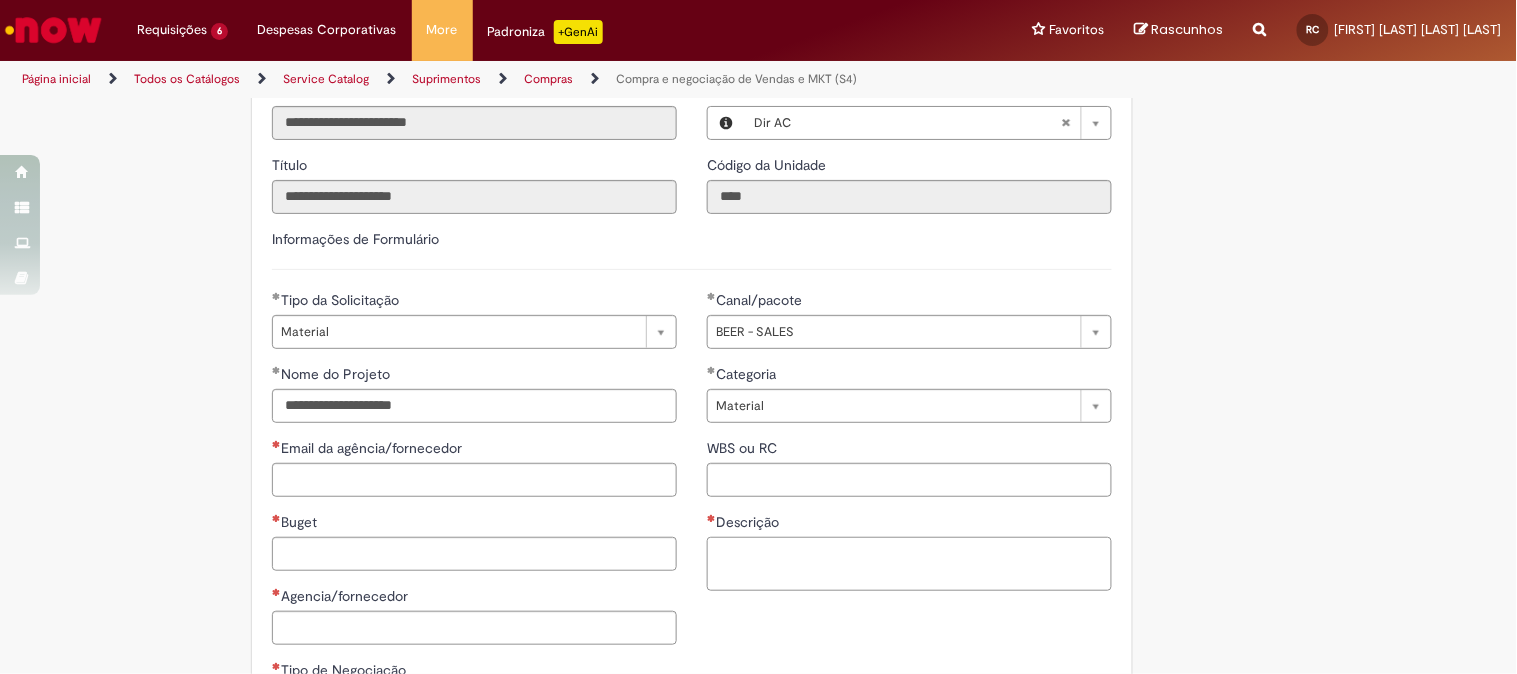 click on "Descrição" at bounding box center (909, 564) 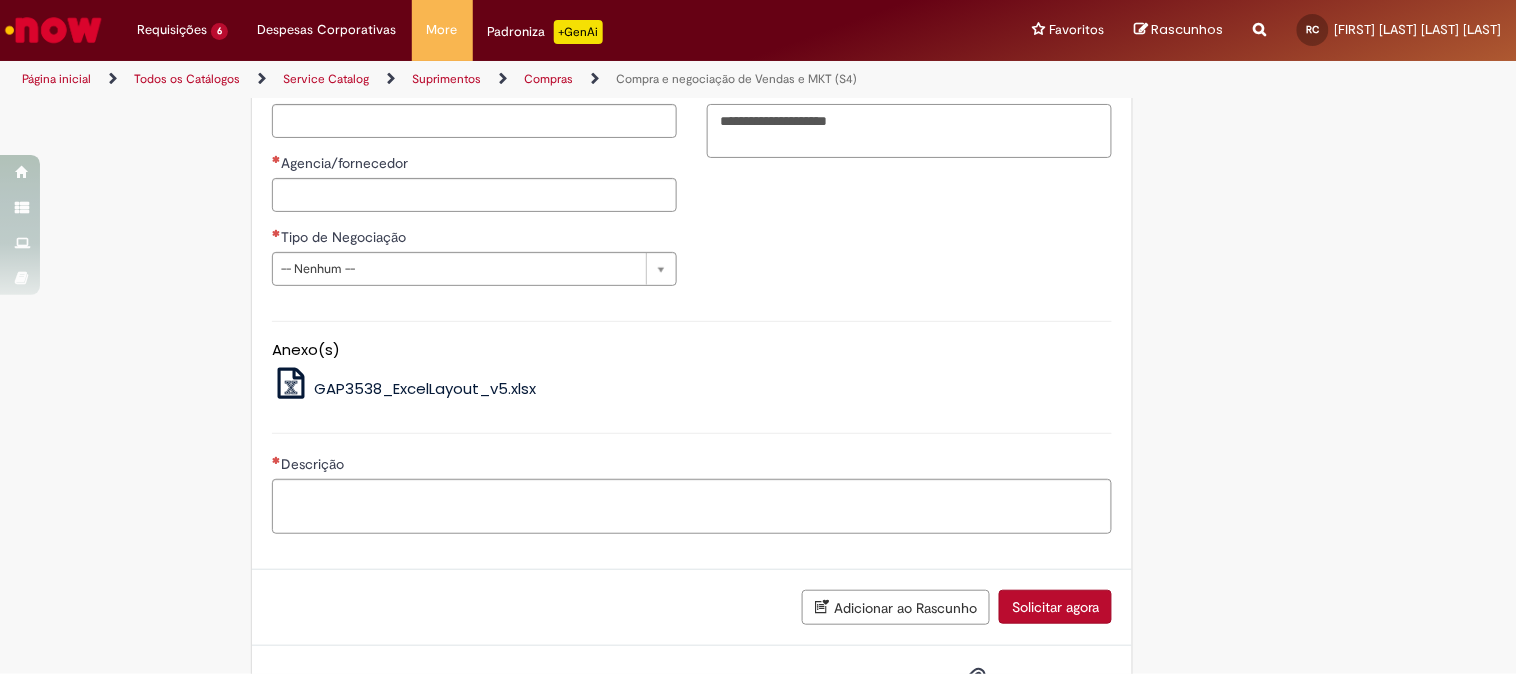 scroll, scrollTop: 1222, scrollLeft: 0, axis: vertical 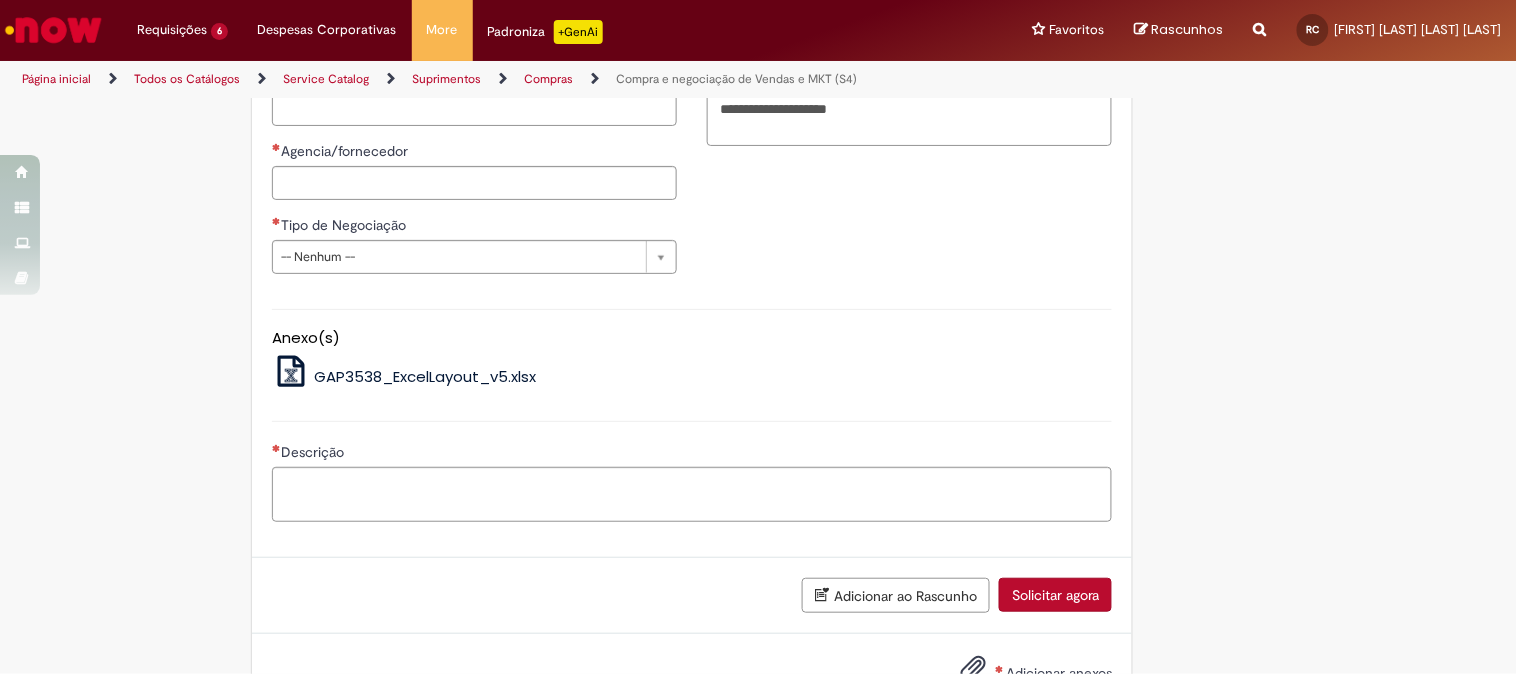 type on "**********" 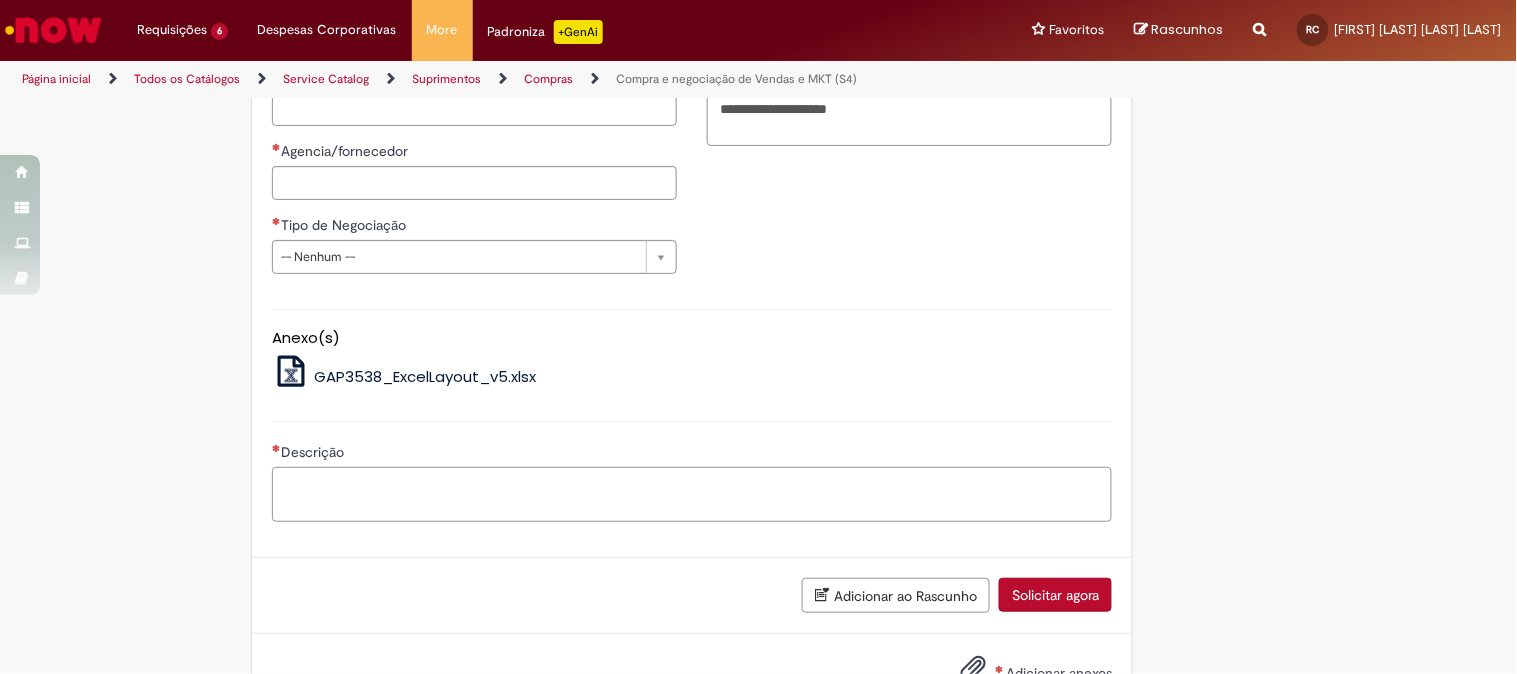 click on "Descrição" at bounding box center (692, 494) 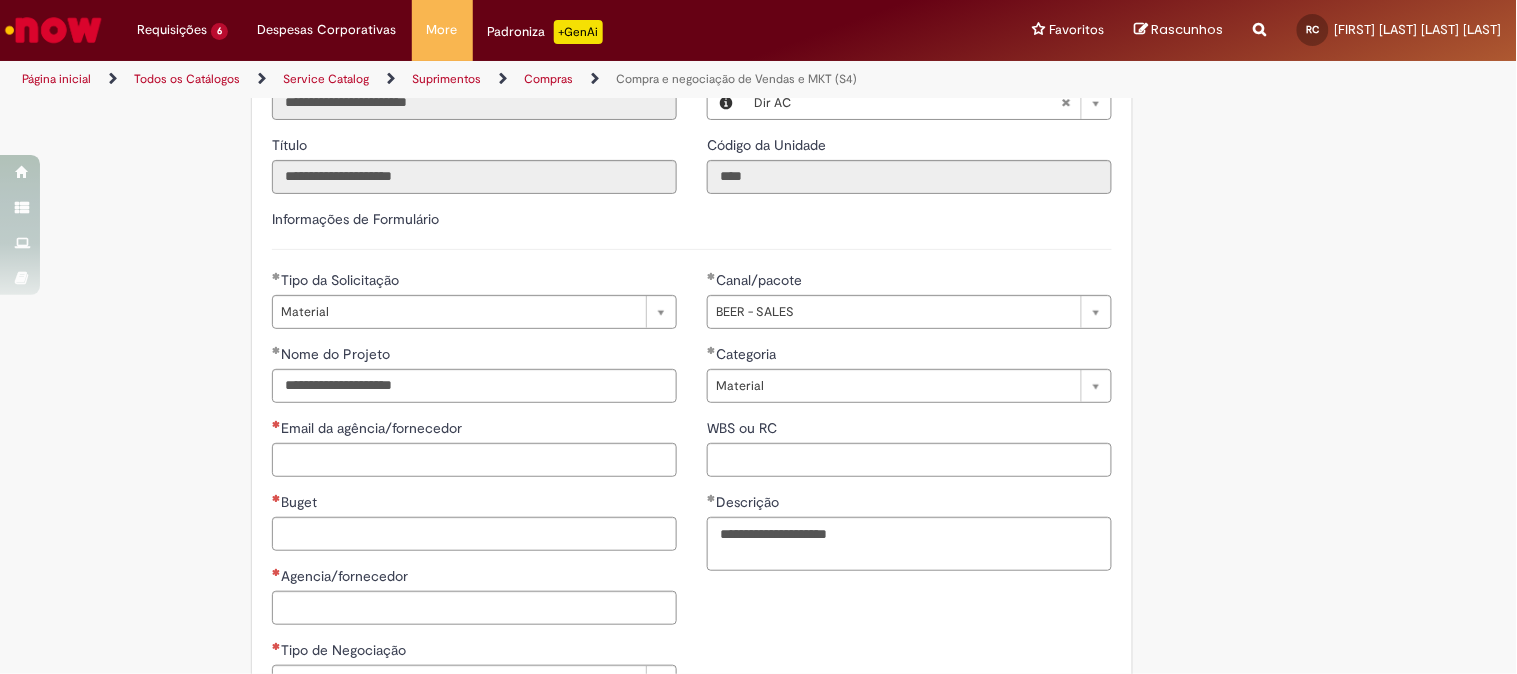 scroll, scrollTop: 777, scrollLeft: 0, axis: vertical 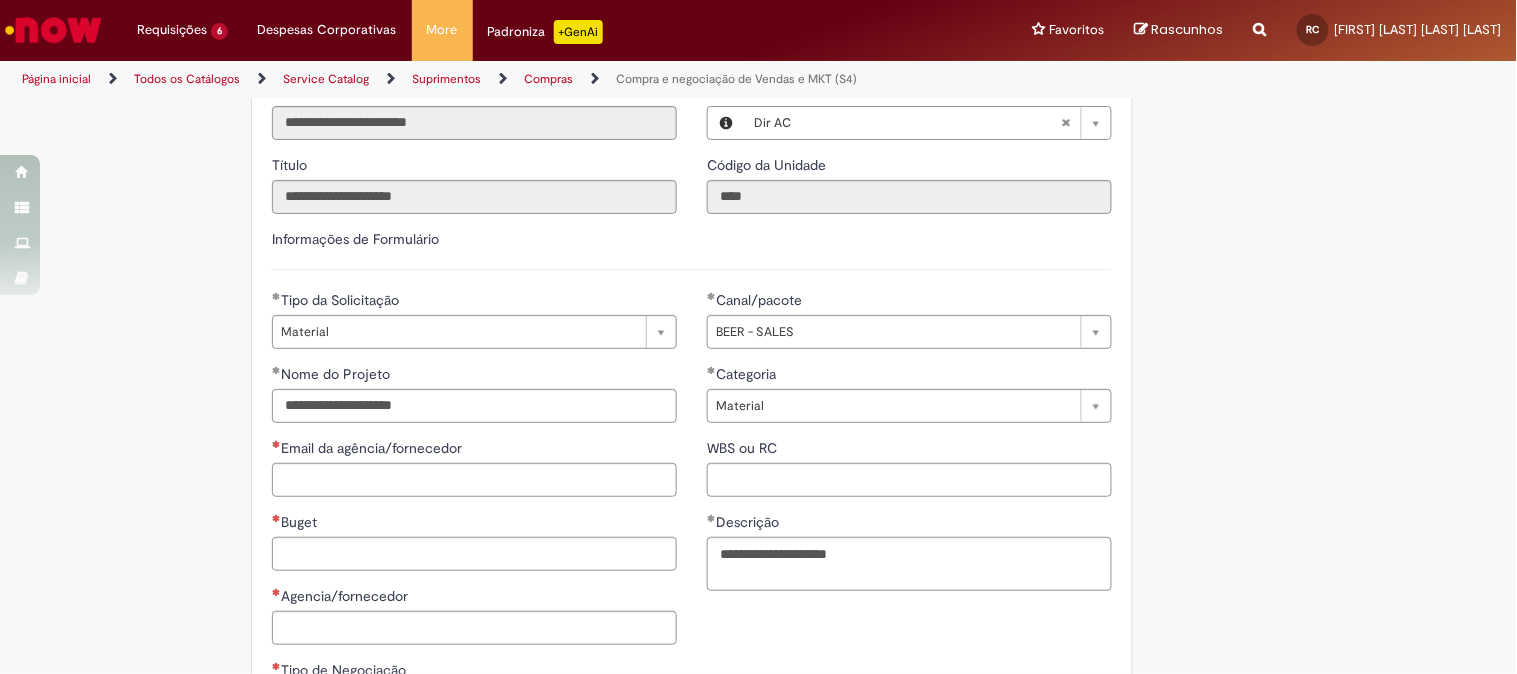 type on "**********" 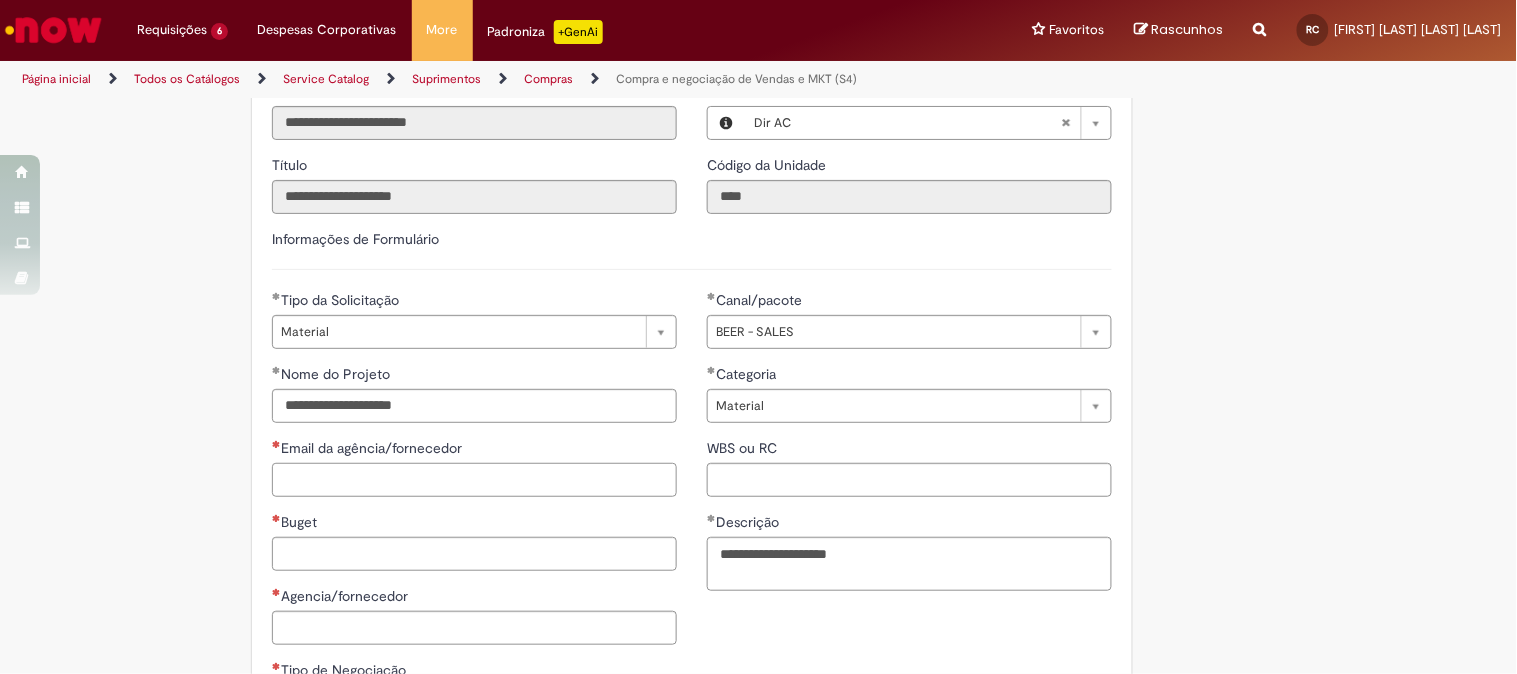 click on "Email da agência/fornecedor" at bounding box center (474, 480) 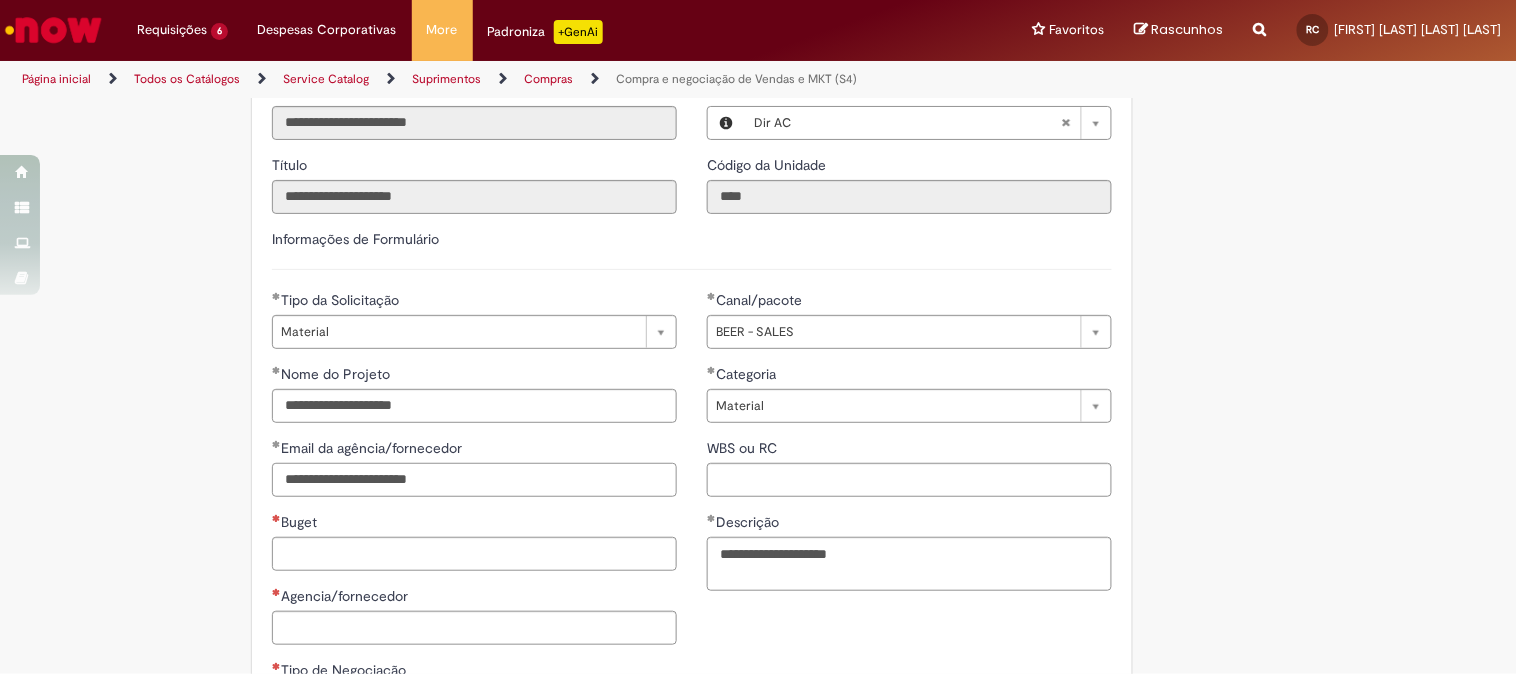 type on "**********" 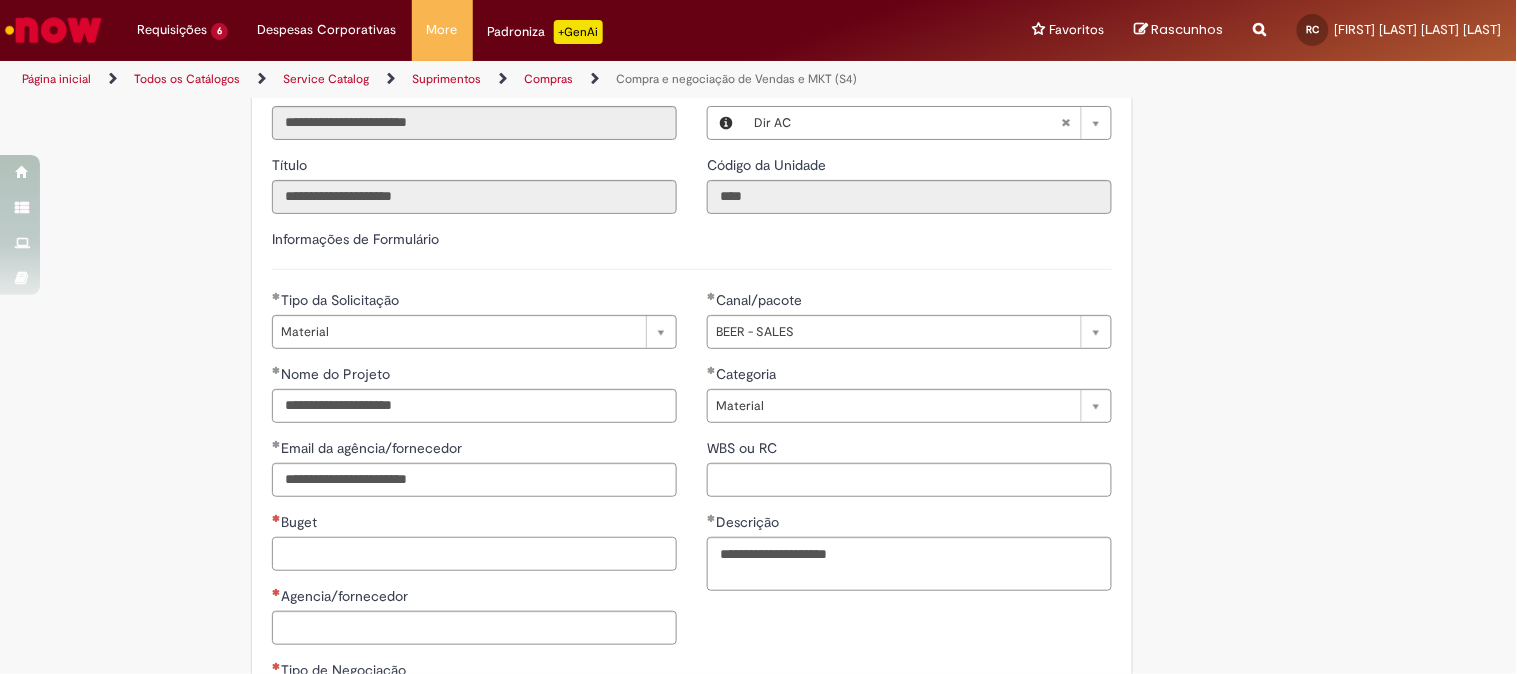 click on "Buget" at bounding box center [474, 554] 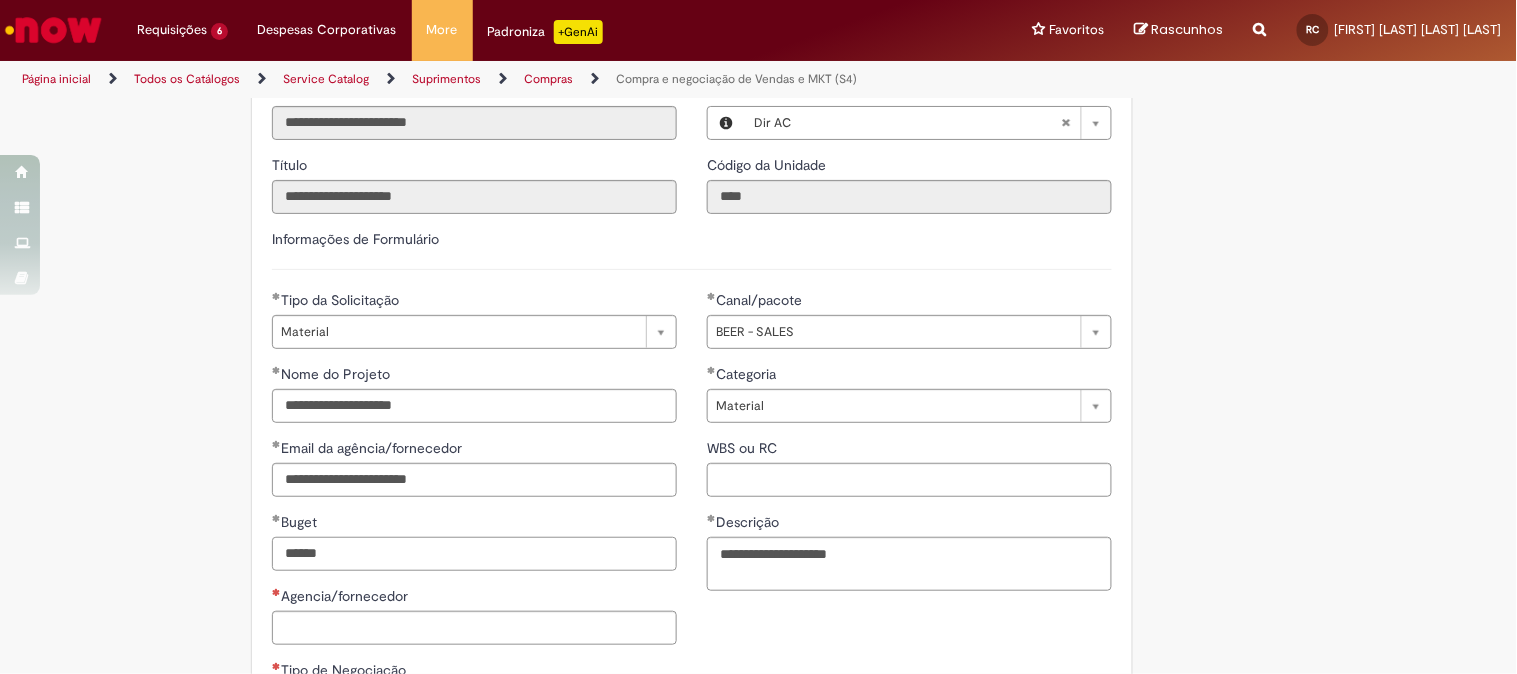 type on "******" 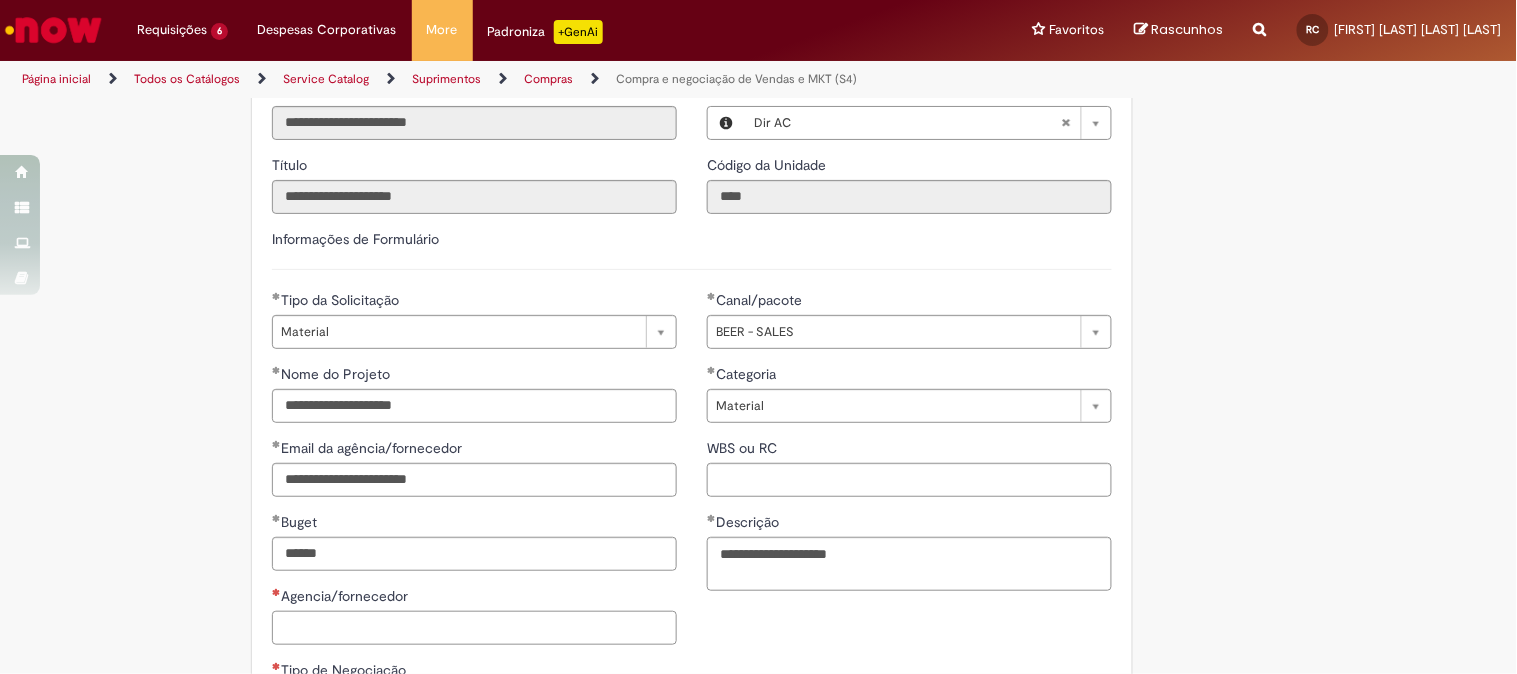 click on "Agencia/fornecedor" at bounding box center [474, 628] 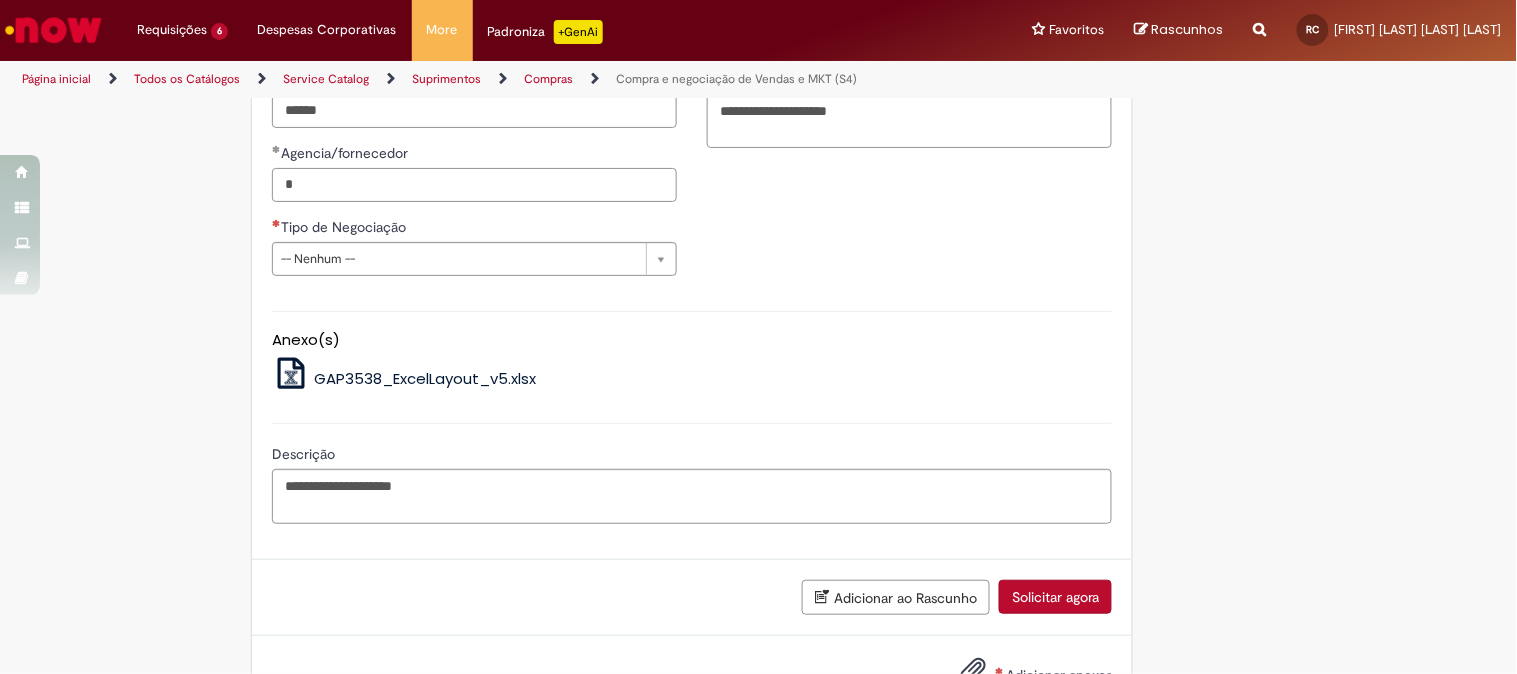 scroll, scrollTop: 1222, scrollLeft: 0, axis: vertical 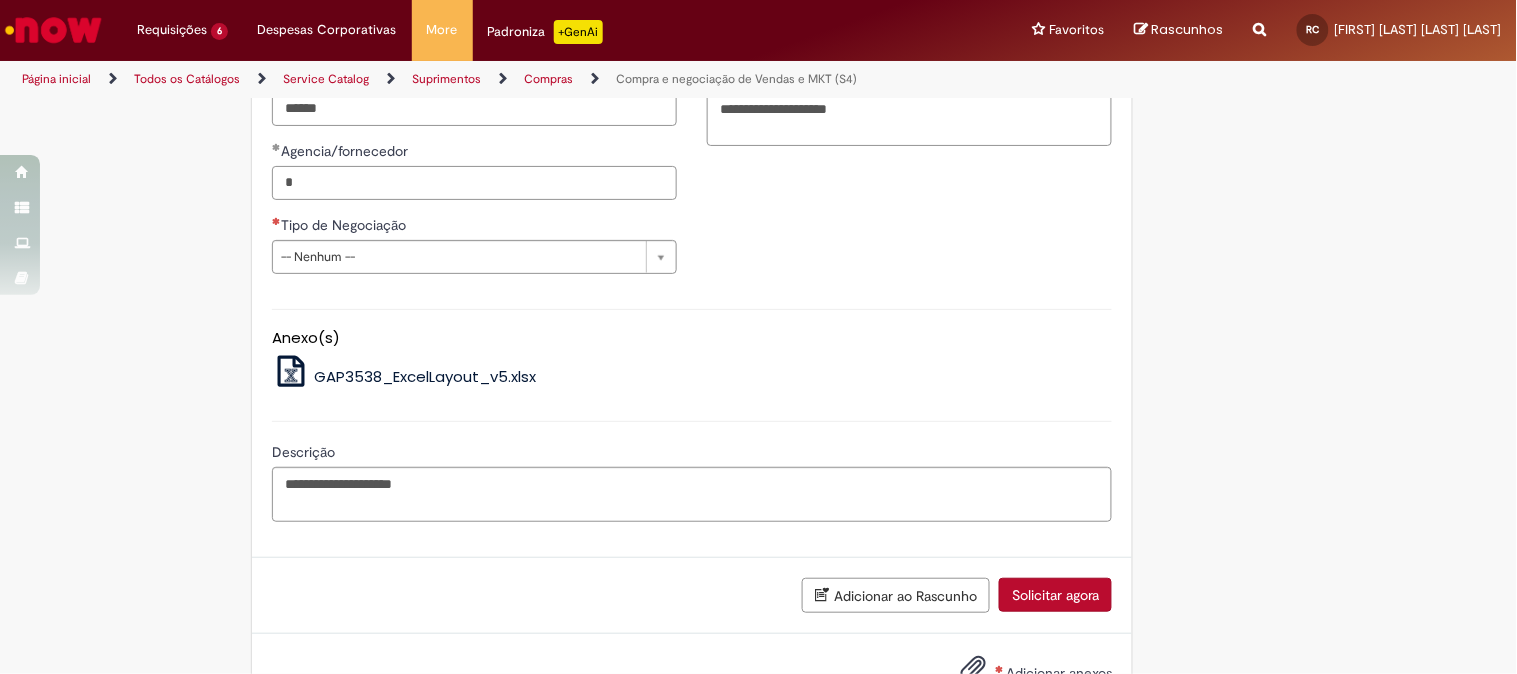 type on "*" 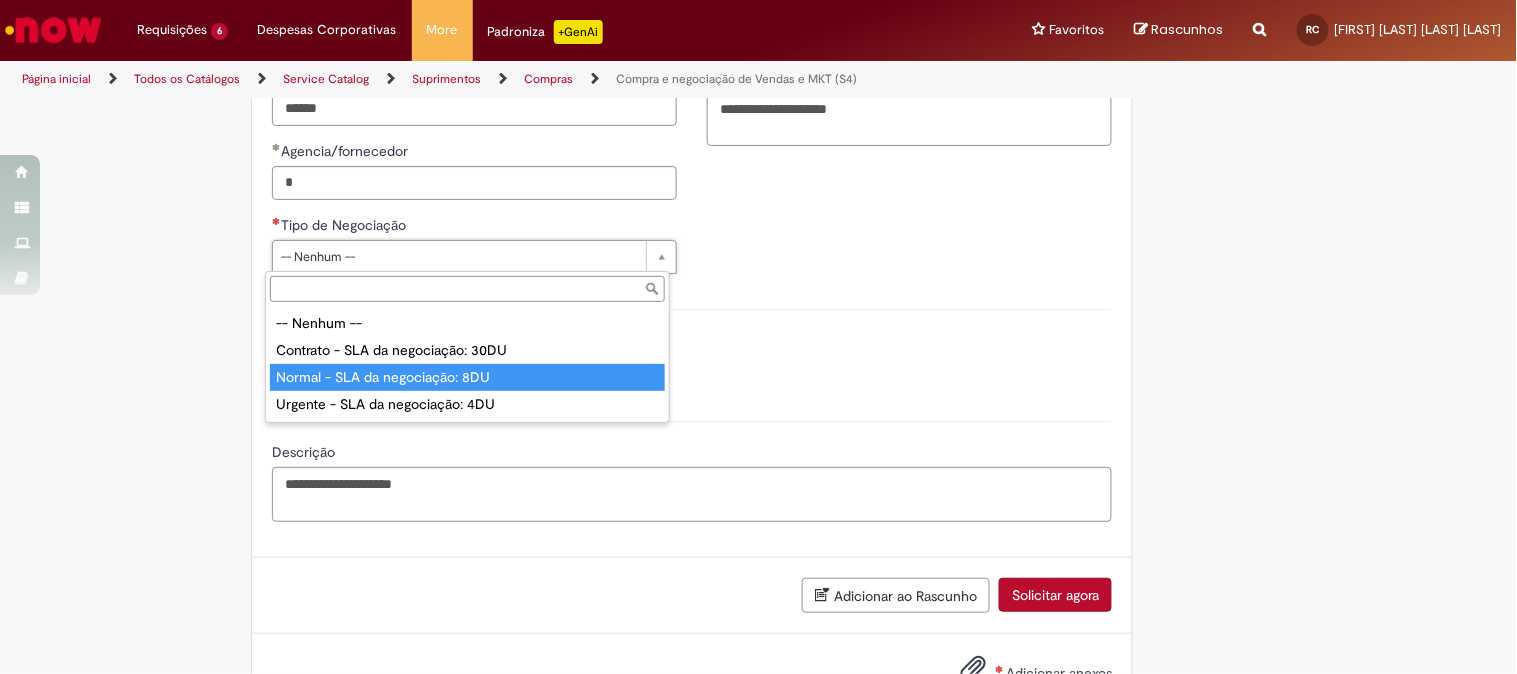 type on "**********" 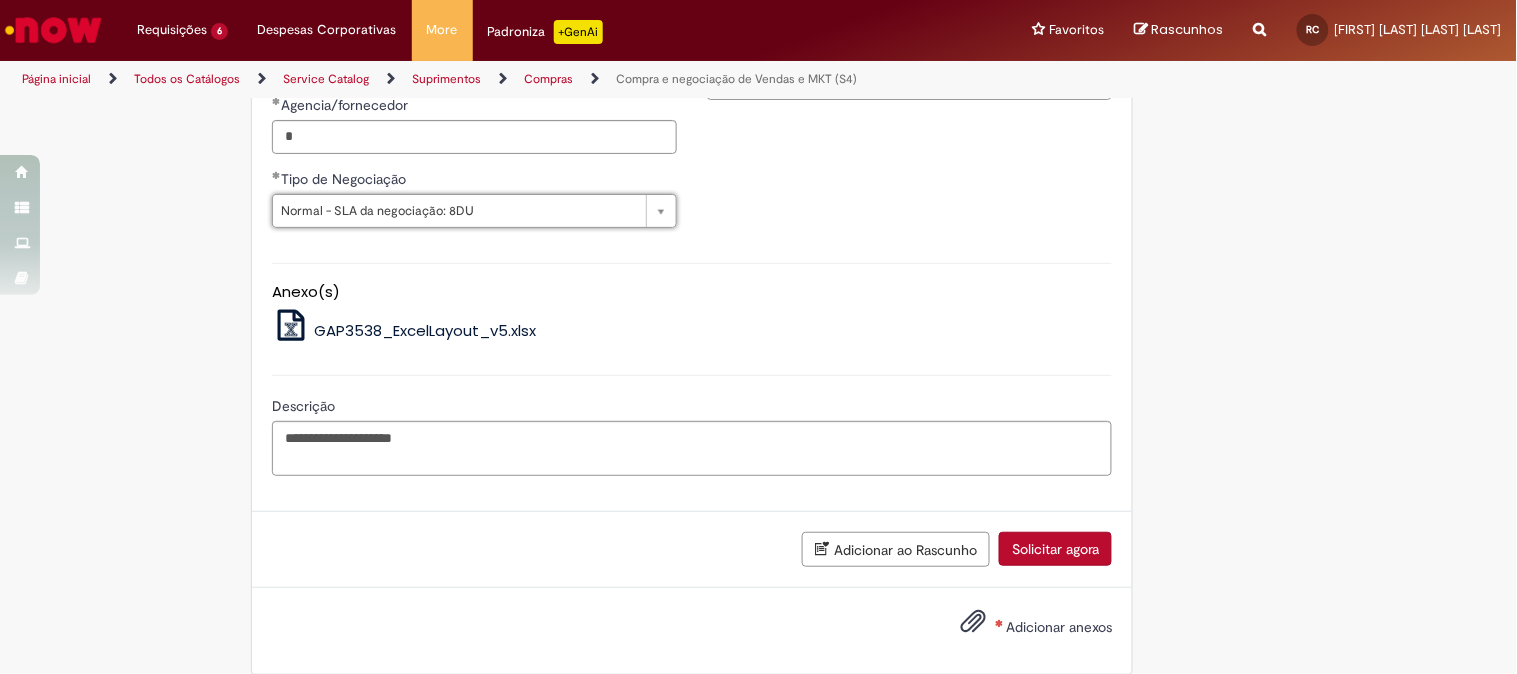 scroll, scrollTop: 1294, scrollLeft: 0, axis: vertical 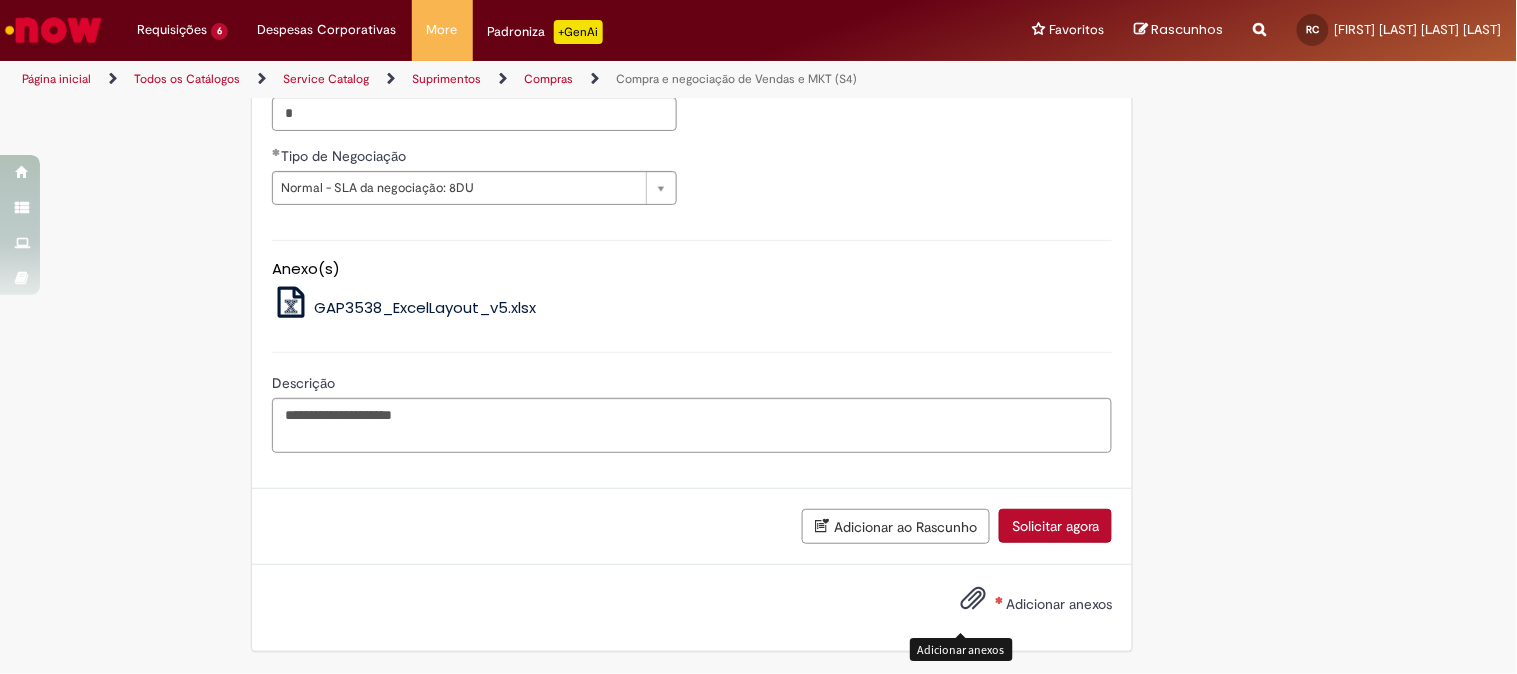 click on "Adicionar anexos" at bounding box center [1021, 605] 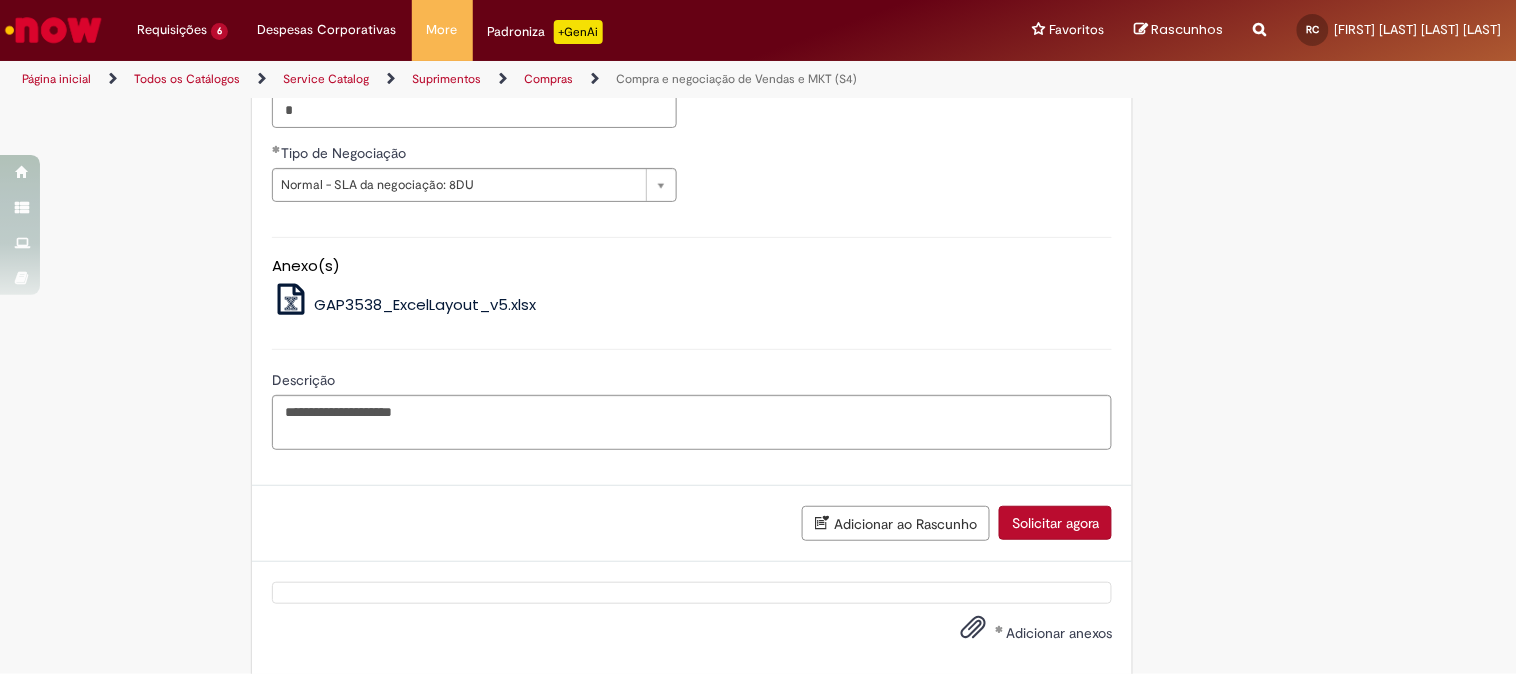 click on "Solicitar agora" at bounding box center [1055, 523] 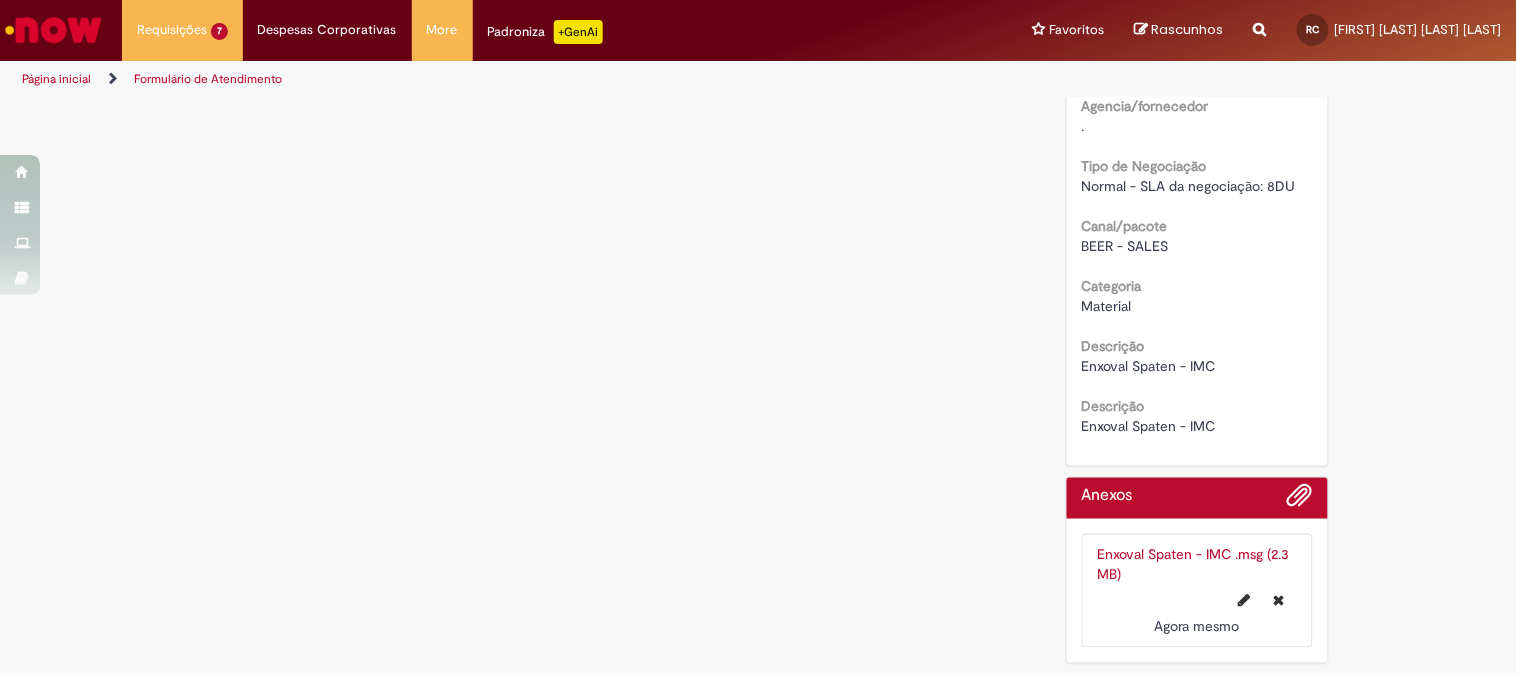 scroll, scrollTop: 0, scrollLeft: 0, axis: both 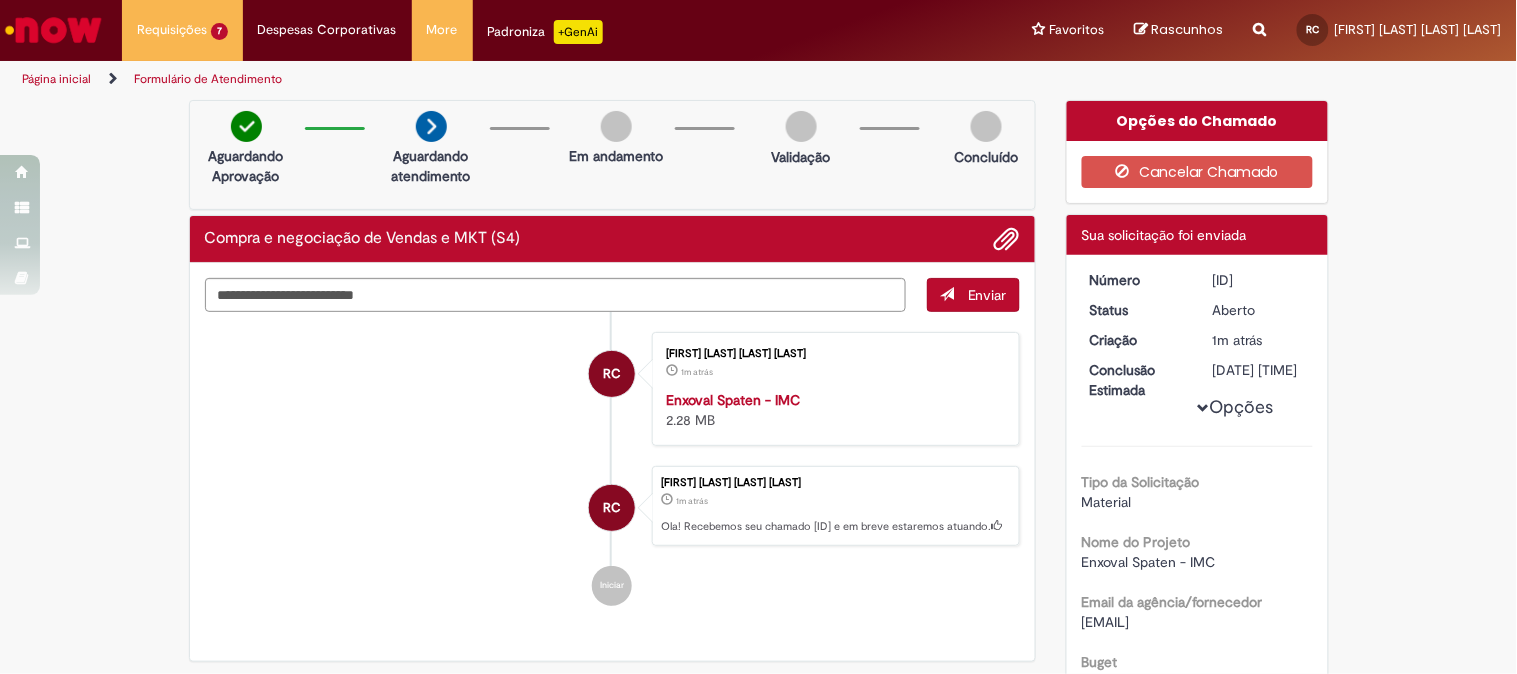 drag, startPoint x: 1282, startPoint y: 276, endPoint x: 1207, endPoint y: 284, distance: 75.42546 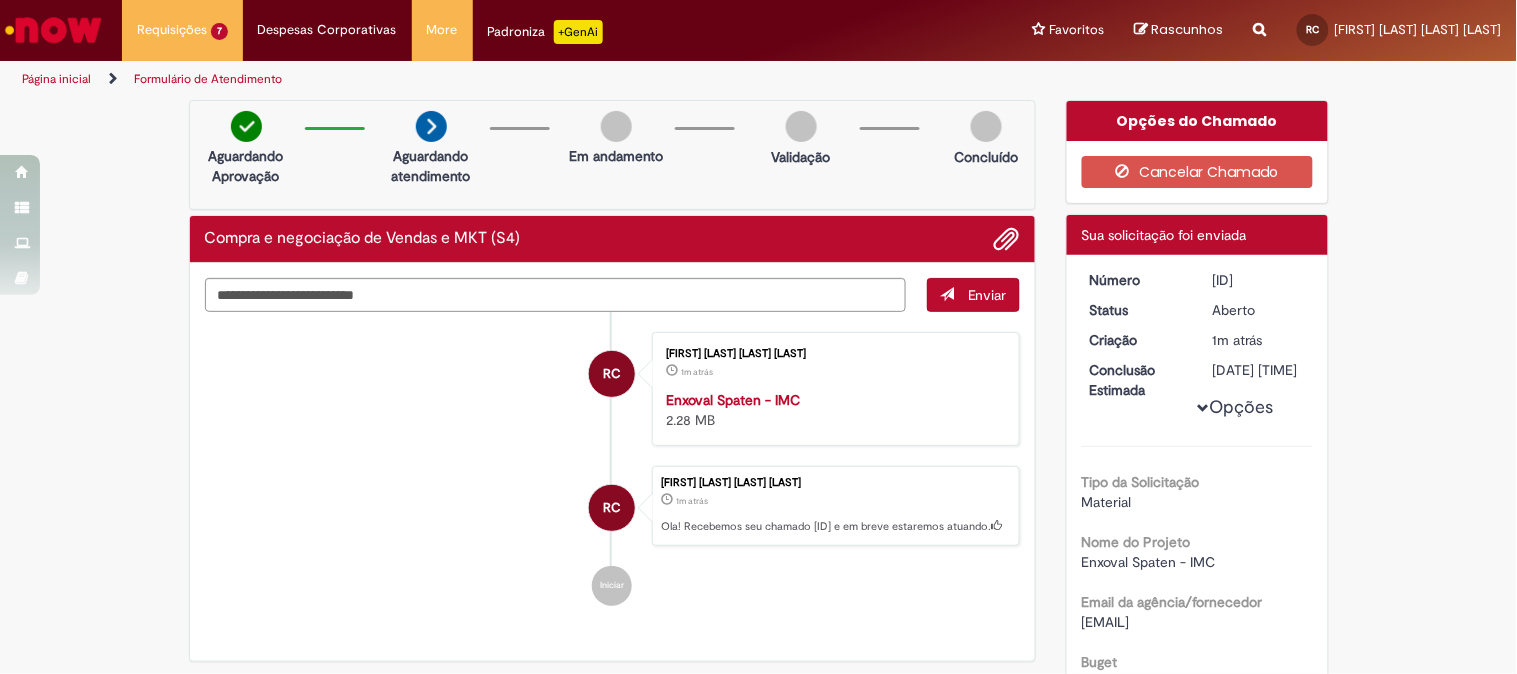 drag, startPoint x: 1213, startPoint y: 580, endPoint x: 1073, endPoint y: 590, distance: 140.35669 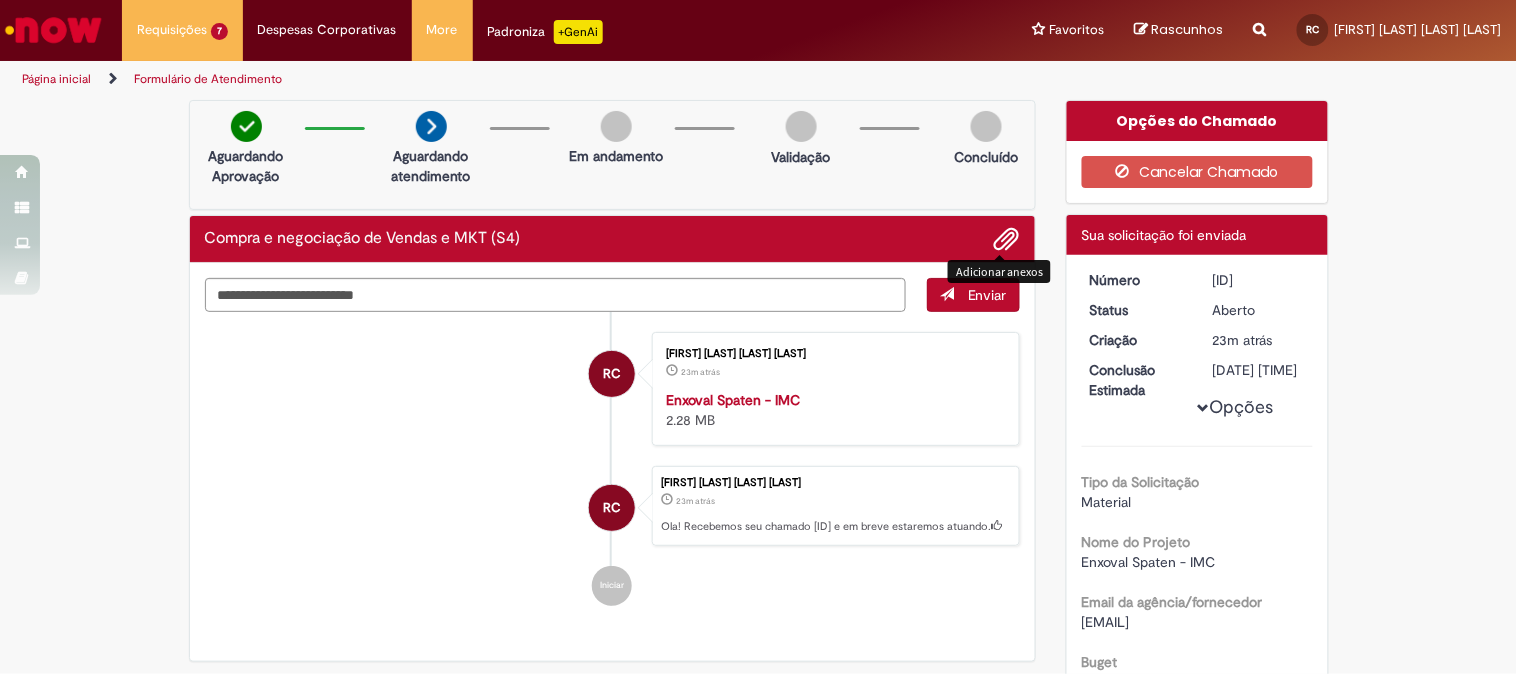 click at bounding box center (1007, 240) 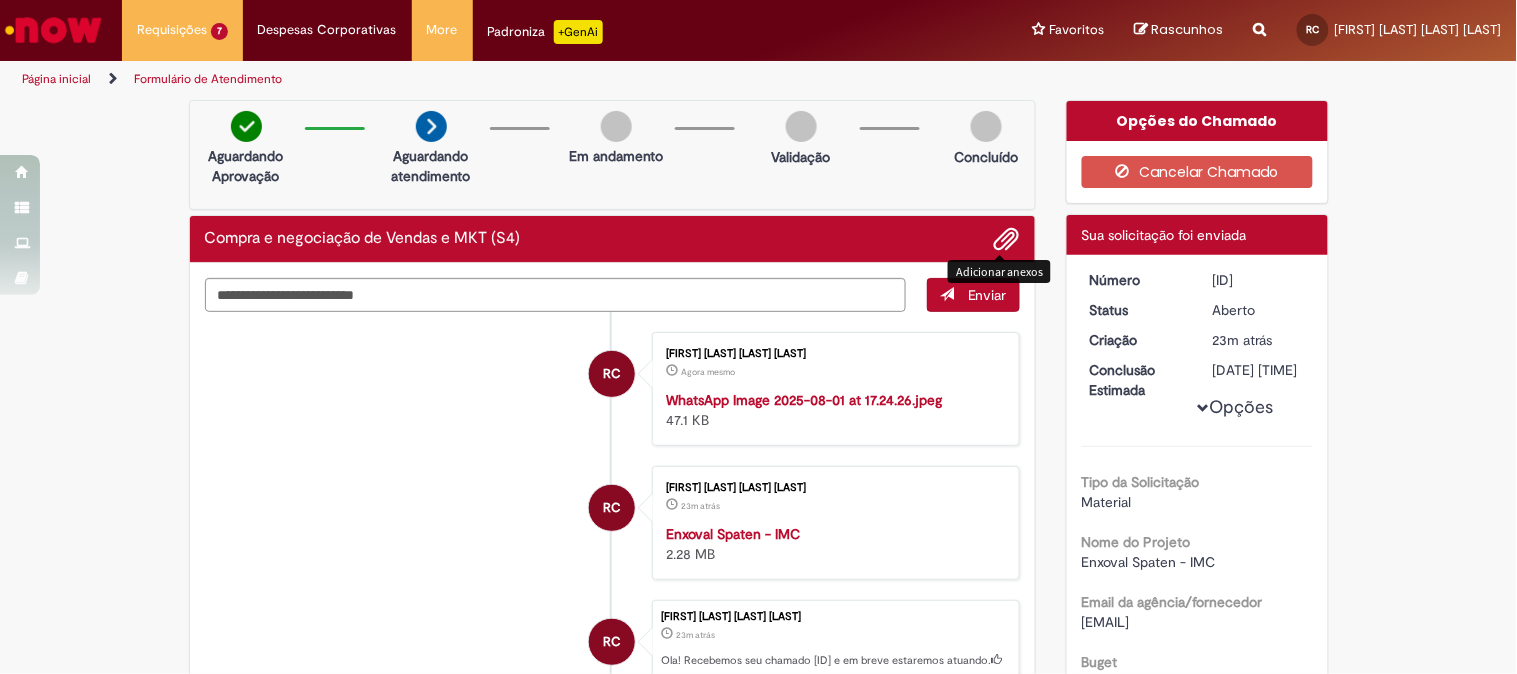 click at bounding box center [1007, 240] 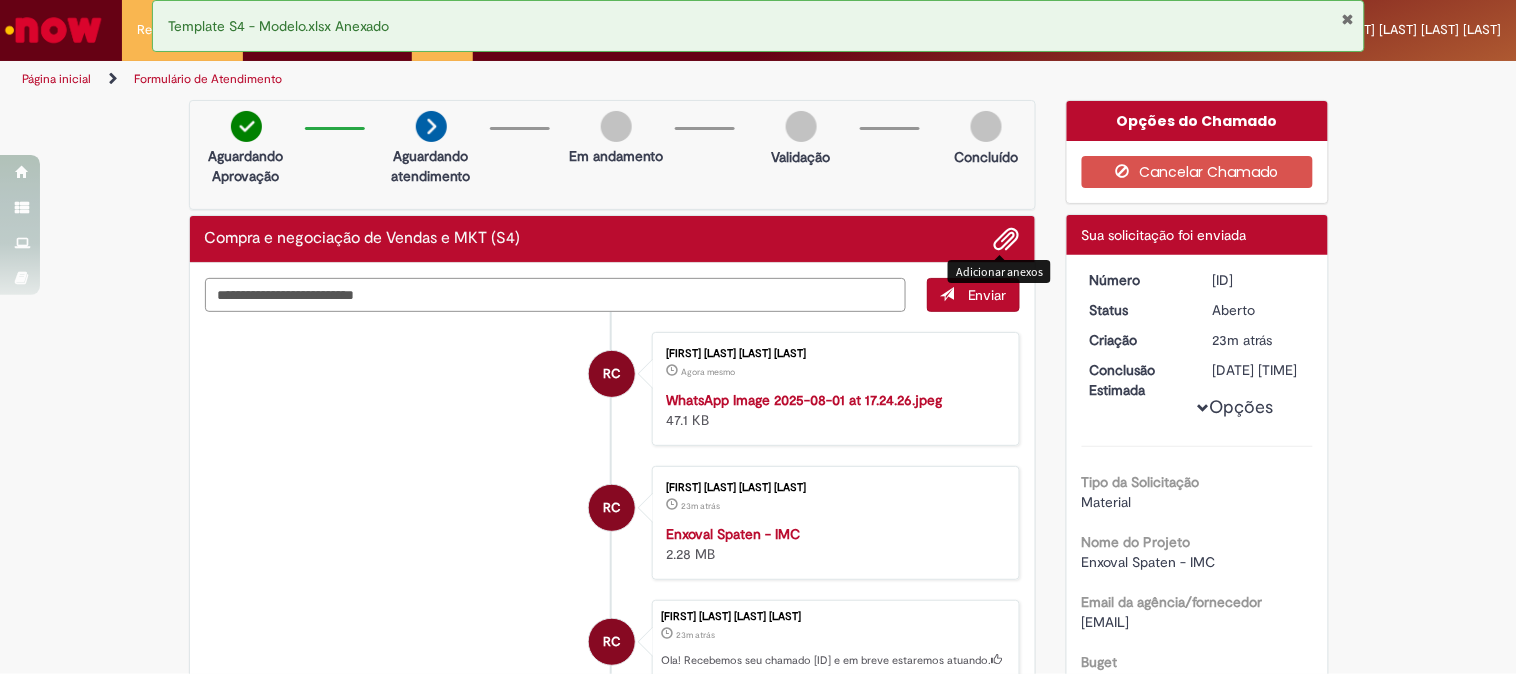 click at bounding box center [556, 295] 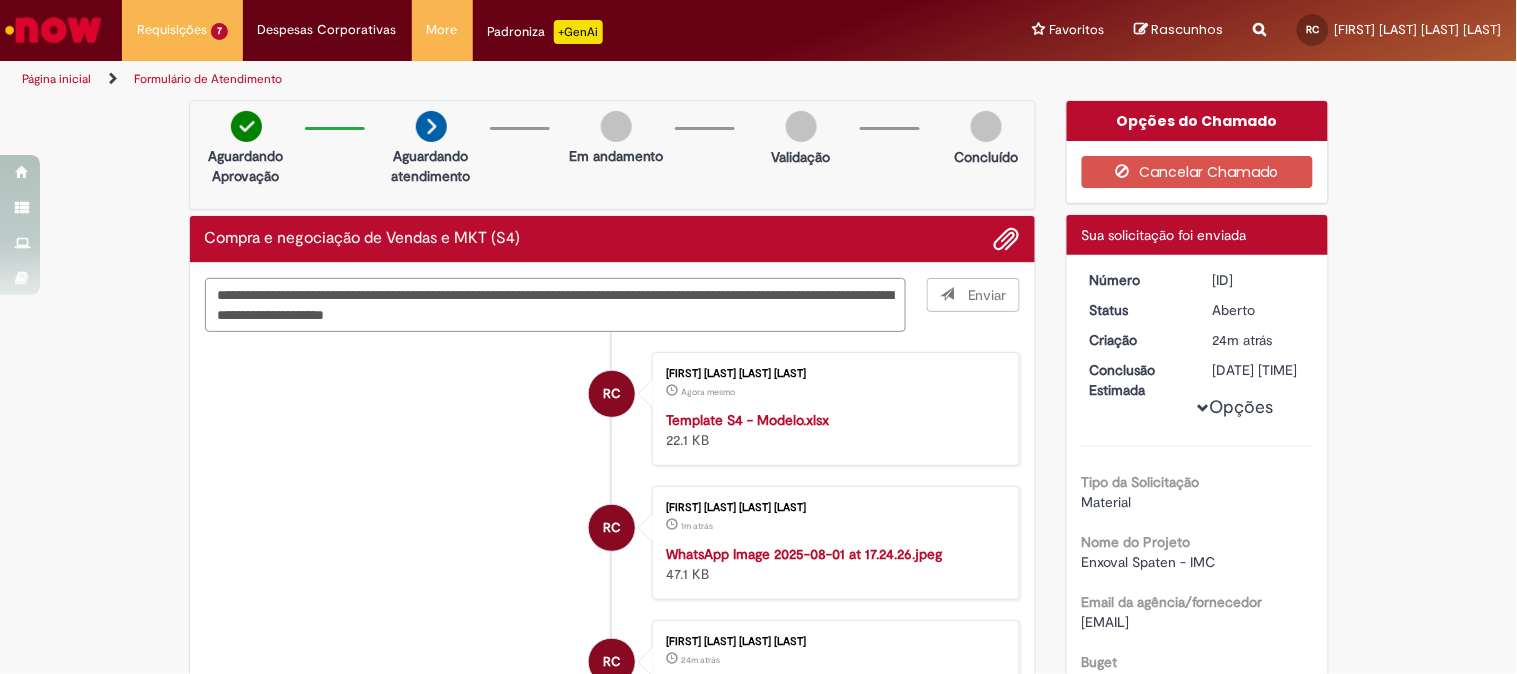 type on "**********" 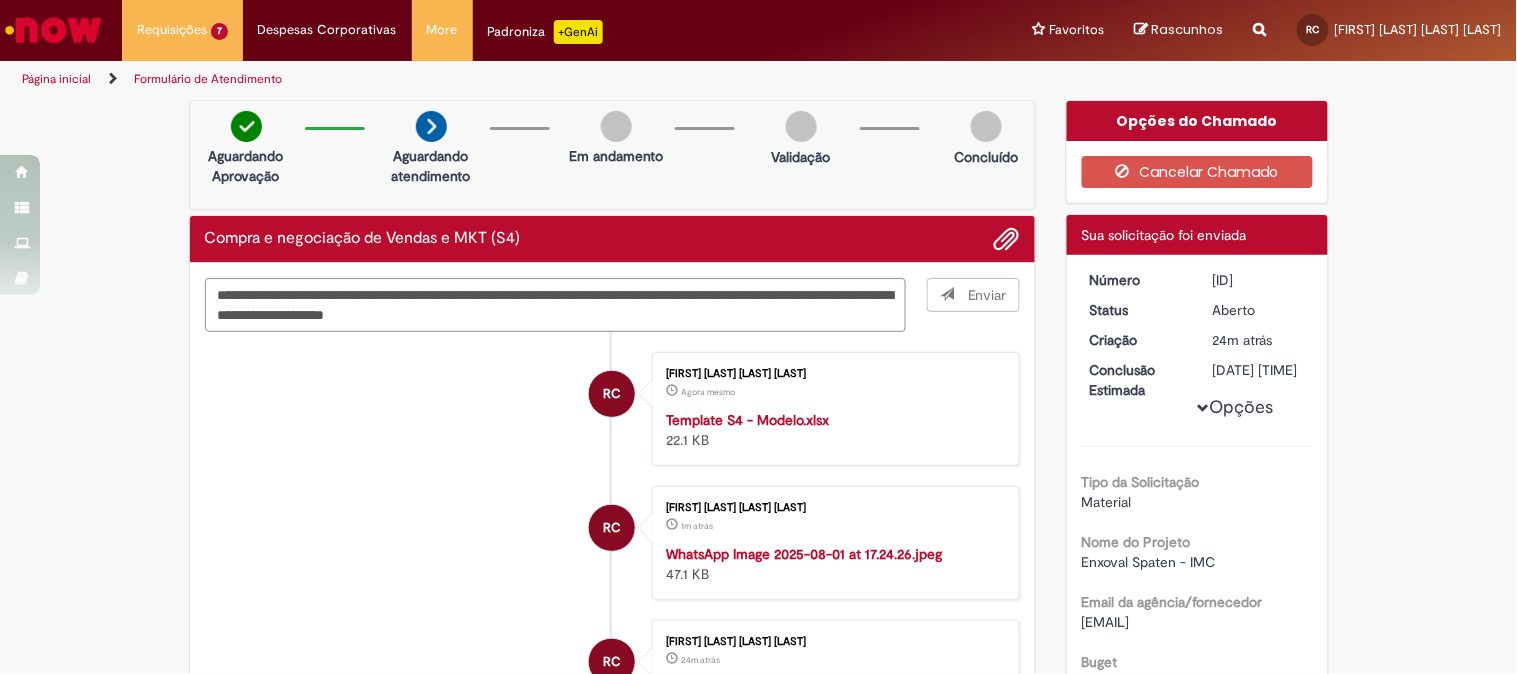 type 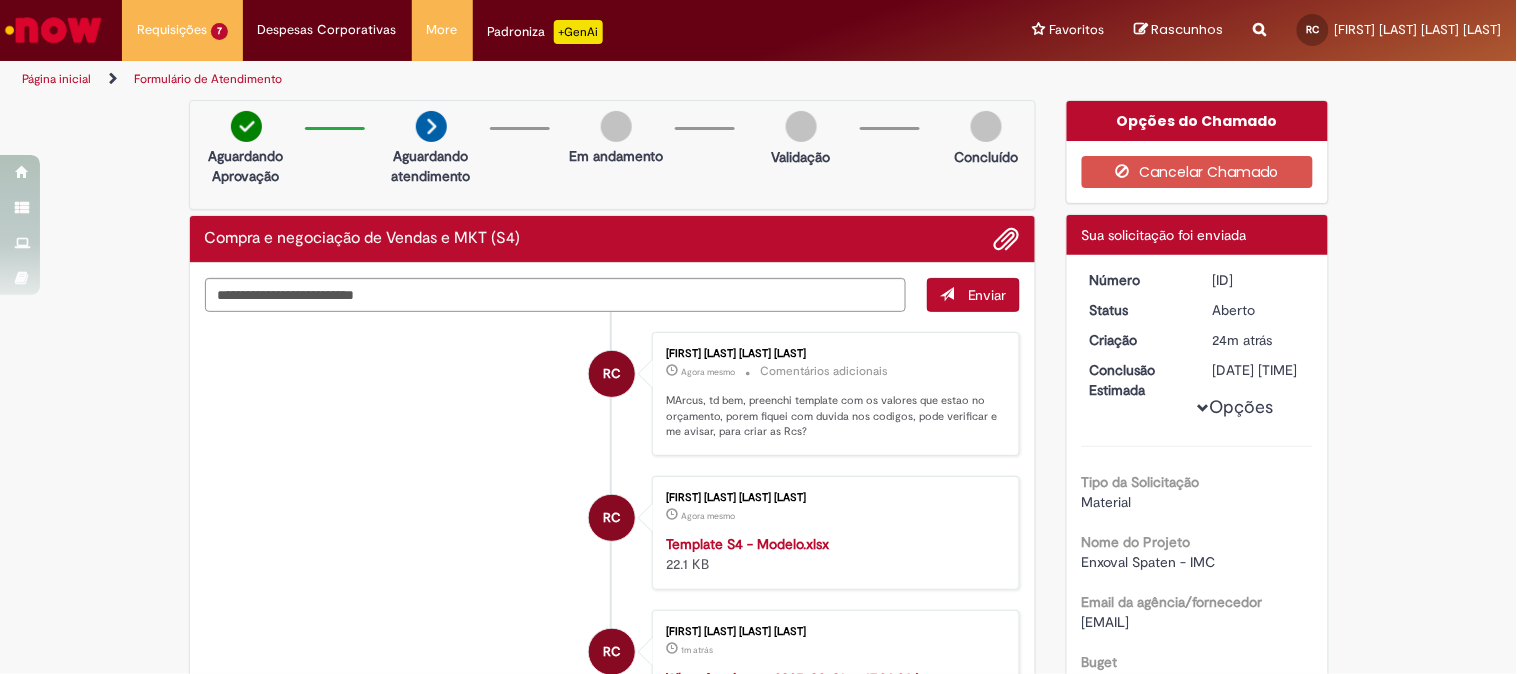 drag, startPoint x: 1278, startPoint y: 278, endPoint x: 1200, endPoint y: 278, distance: 78 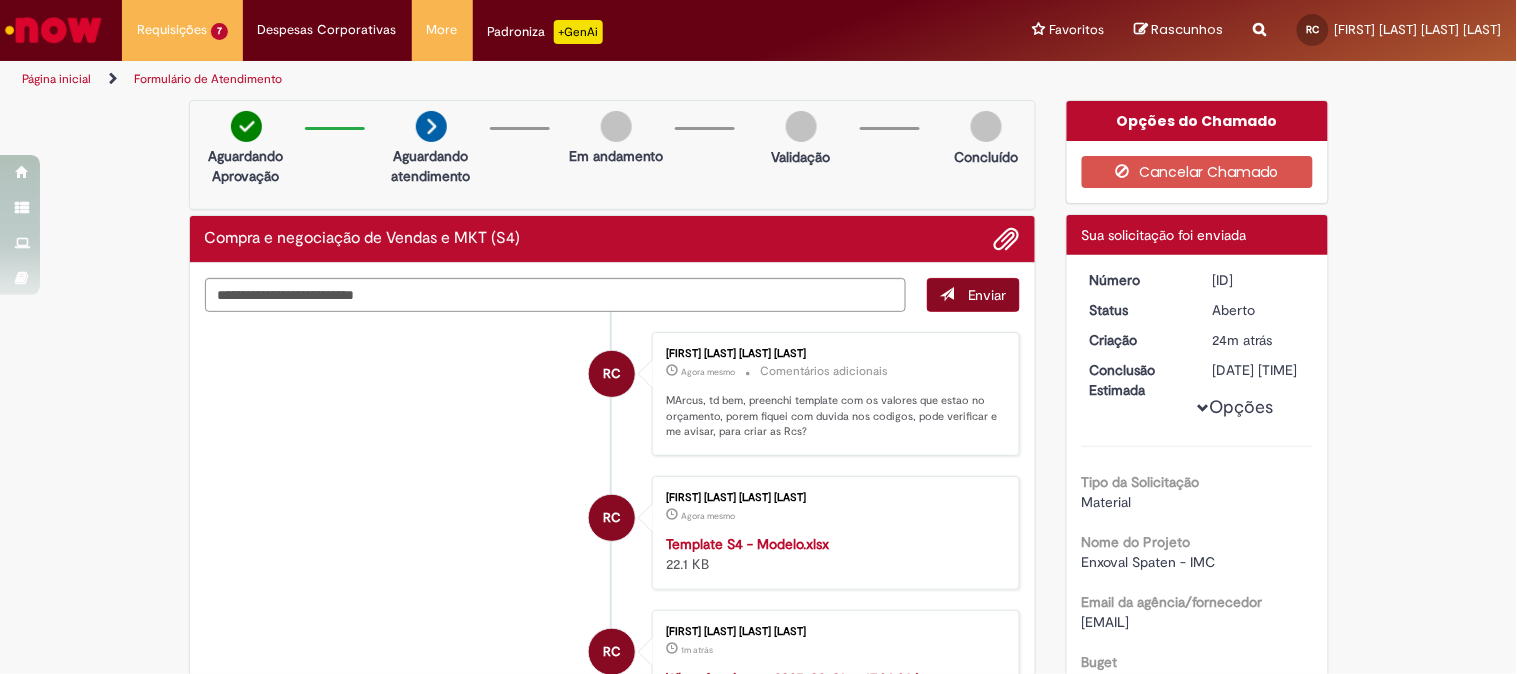 copy on "[ID]" 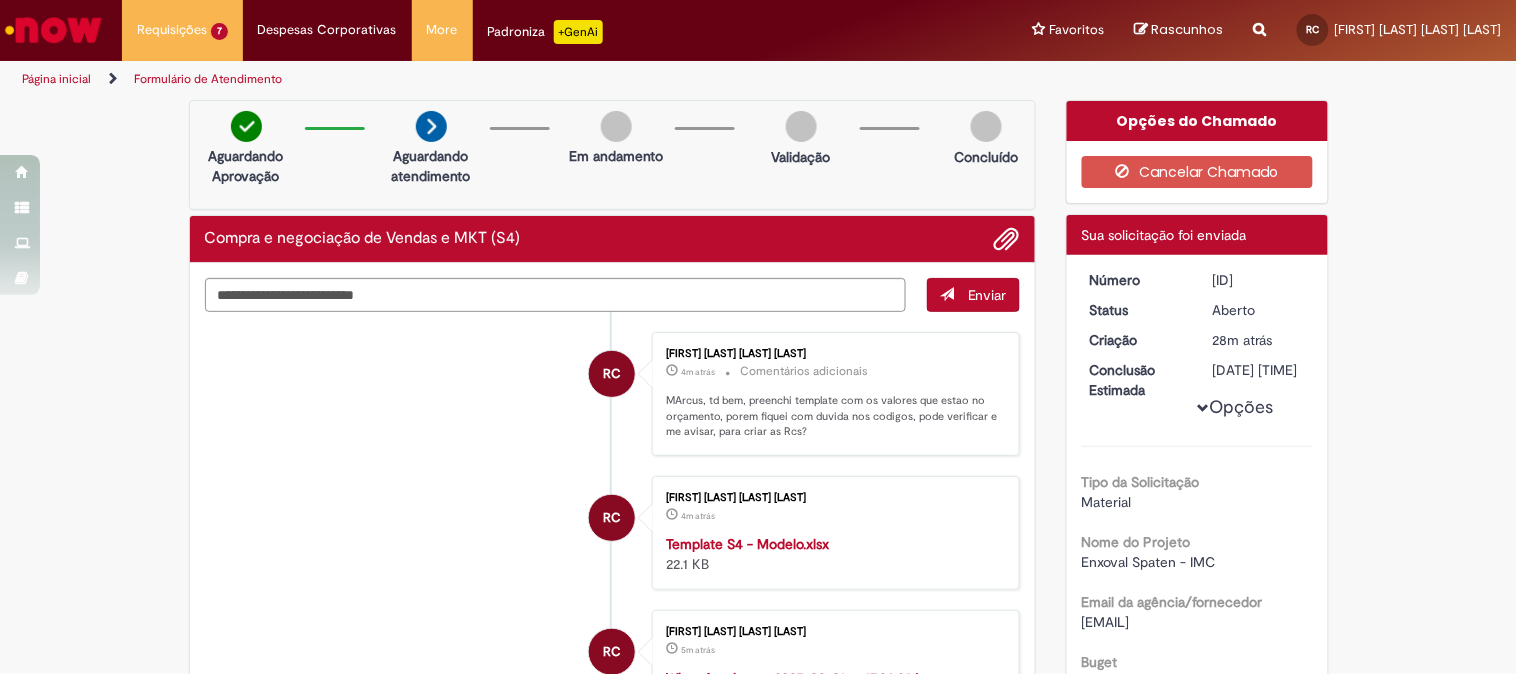 copy on "[ID]" 